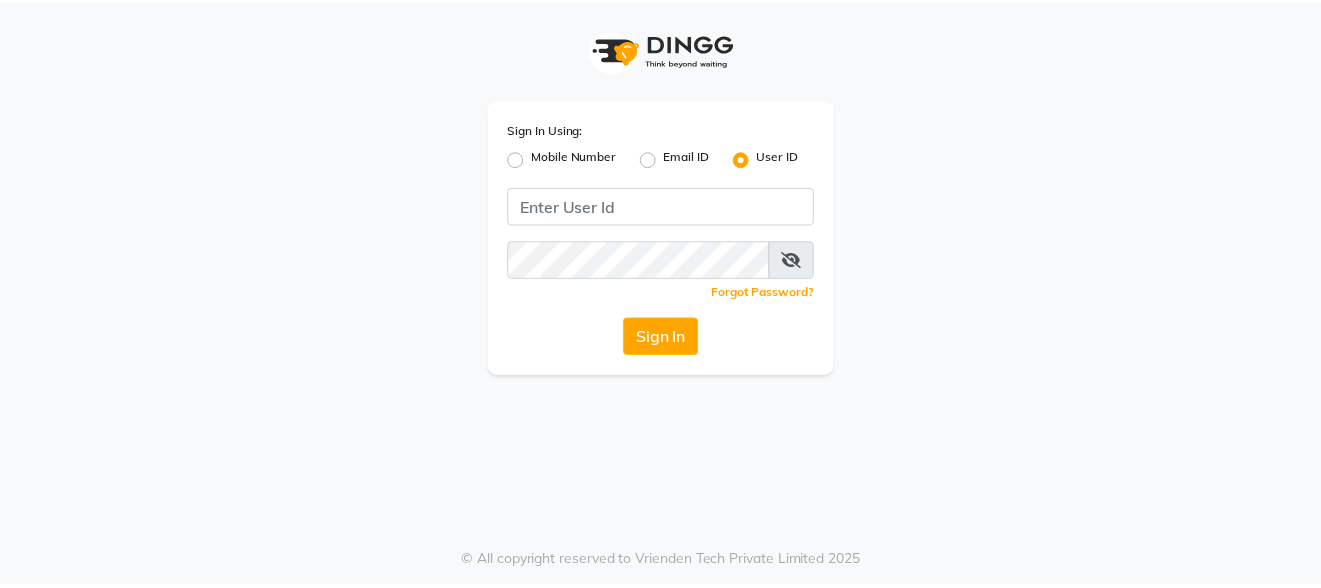scroll, scrollTop: 0, scrollLeft: 0, axis: both 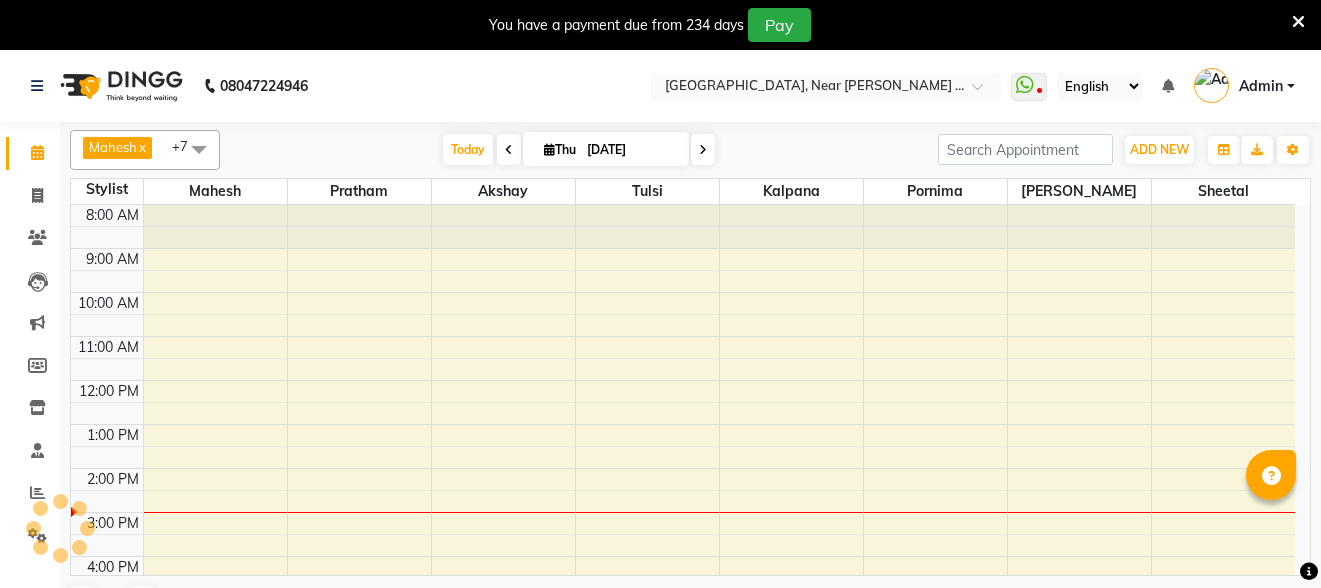 select on "en" 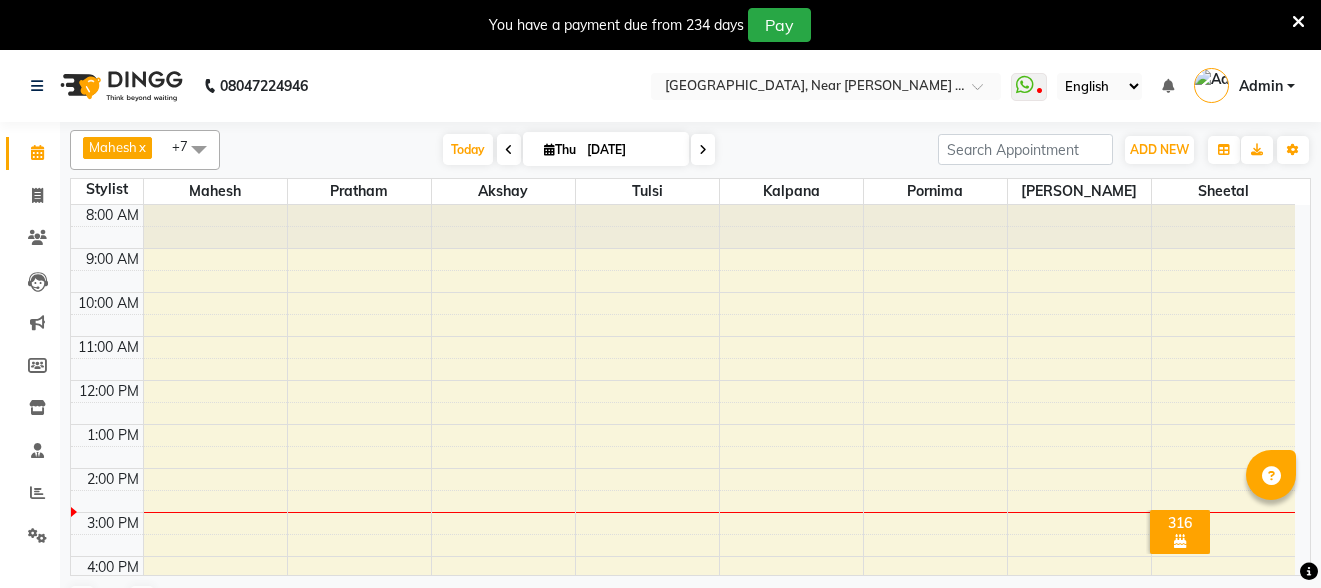 scroll, scrollTop: 0, scrollLeft: 0, axis: both 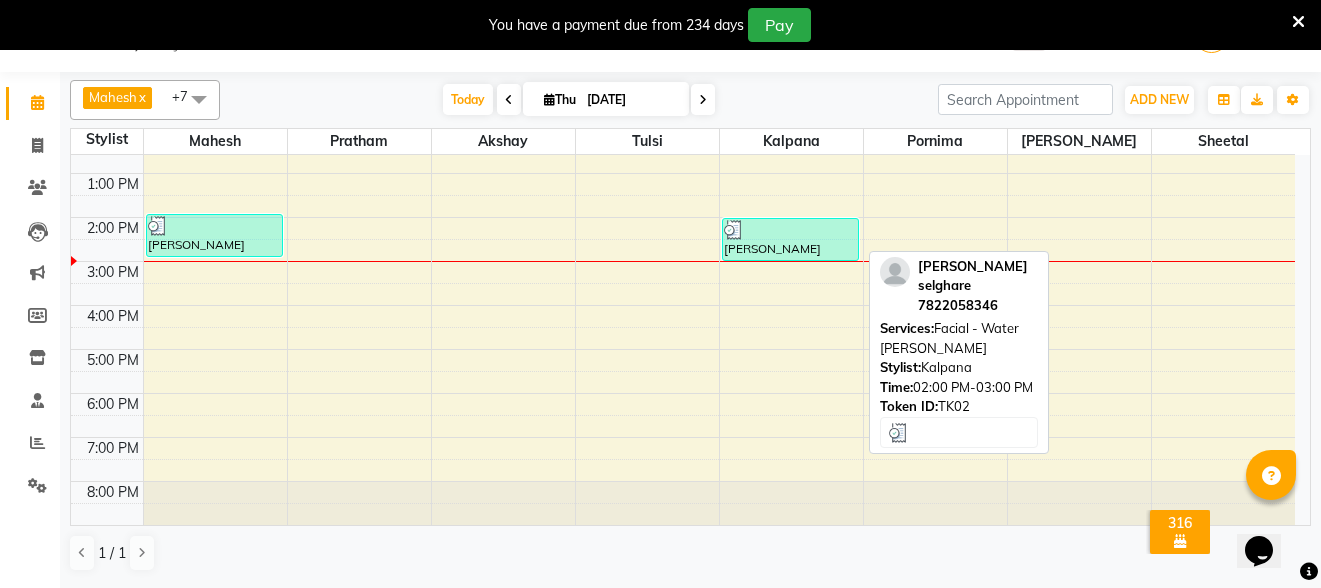 click on "[PERSON_NAME] selghare, TK02, 02:00 PM-03:00 PM, Facial  -   Water [PERSON_NAME]" at bounding box center (790, 239) 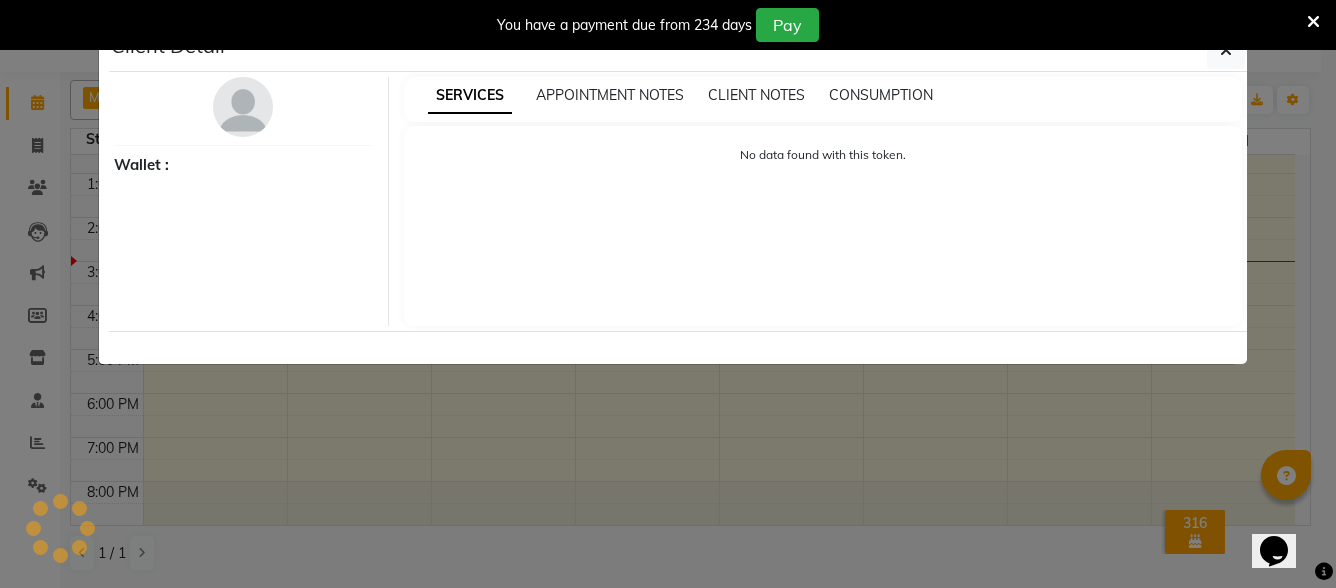 select on "3" 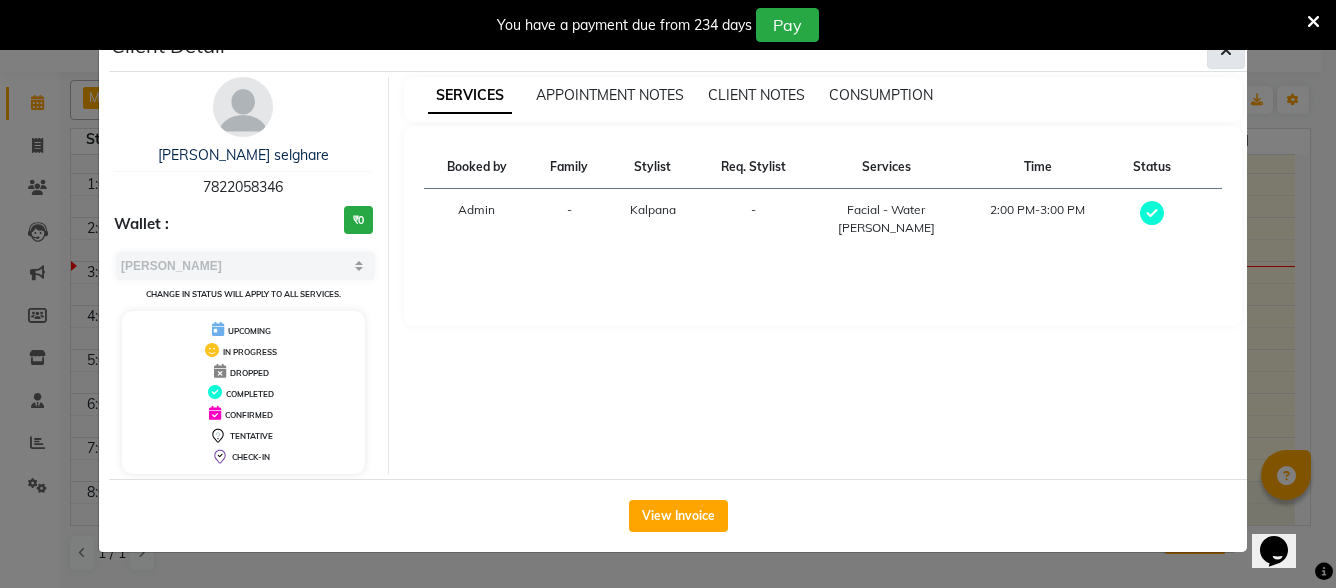 click 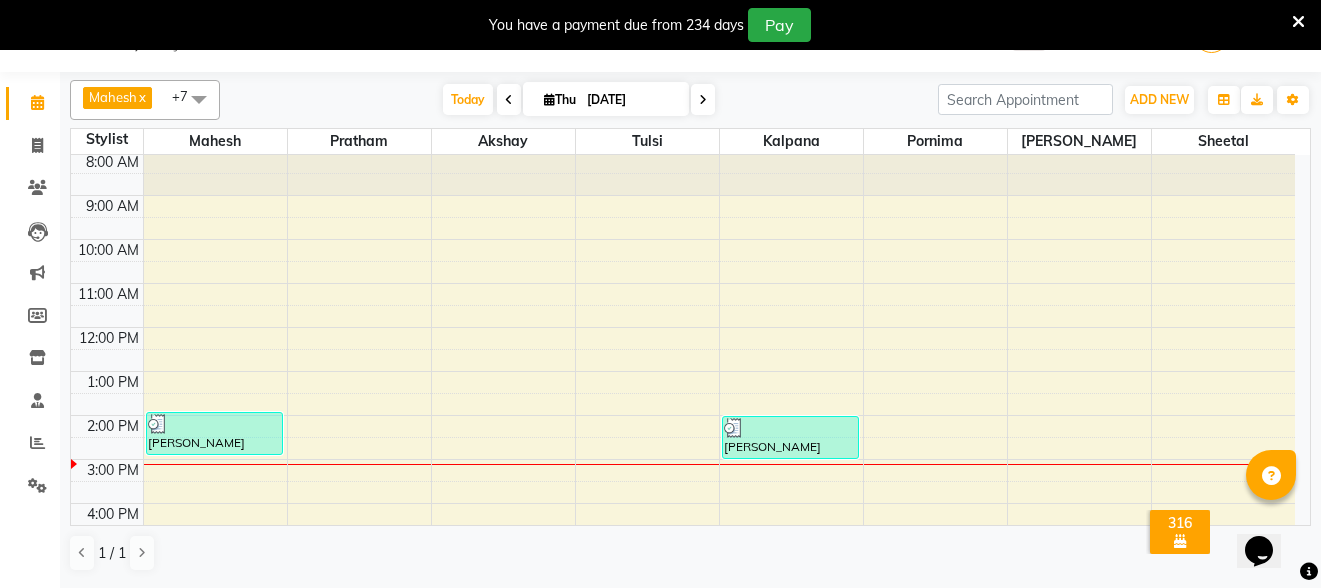 scroll, scrollTop: 0, scrollLeft: 0, axis: both 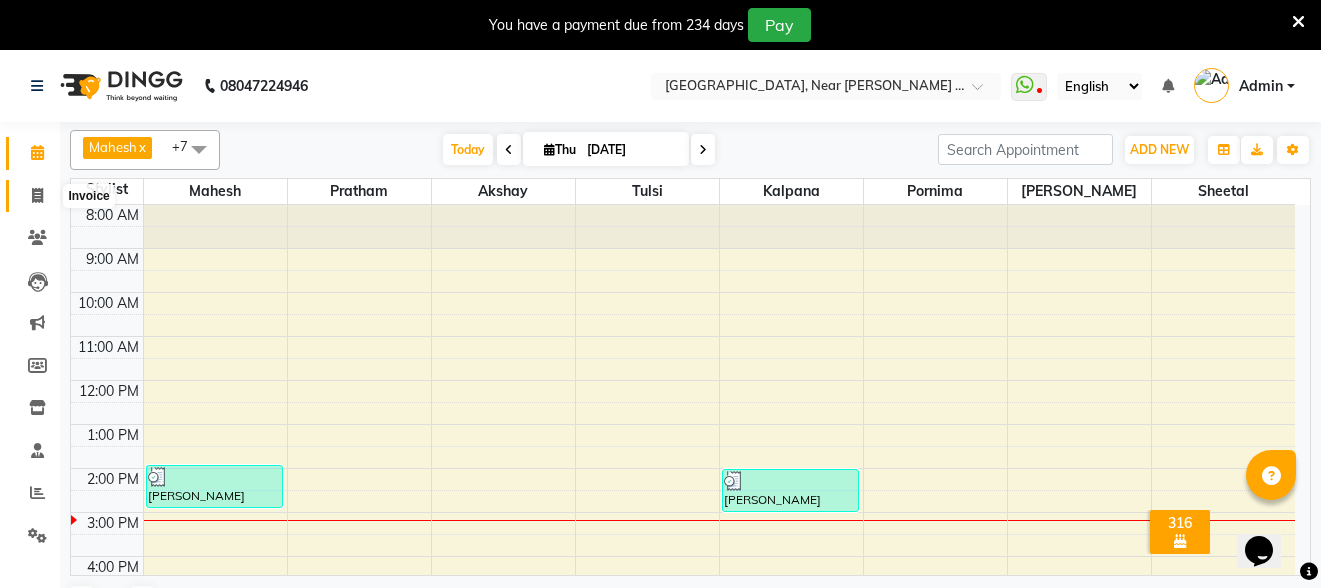 click 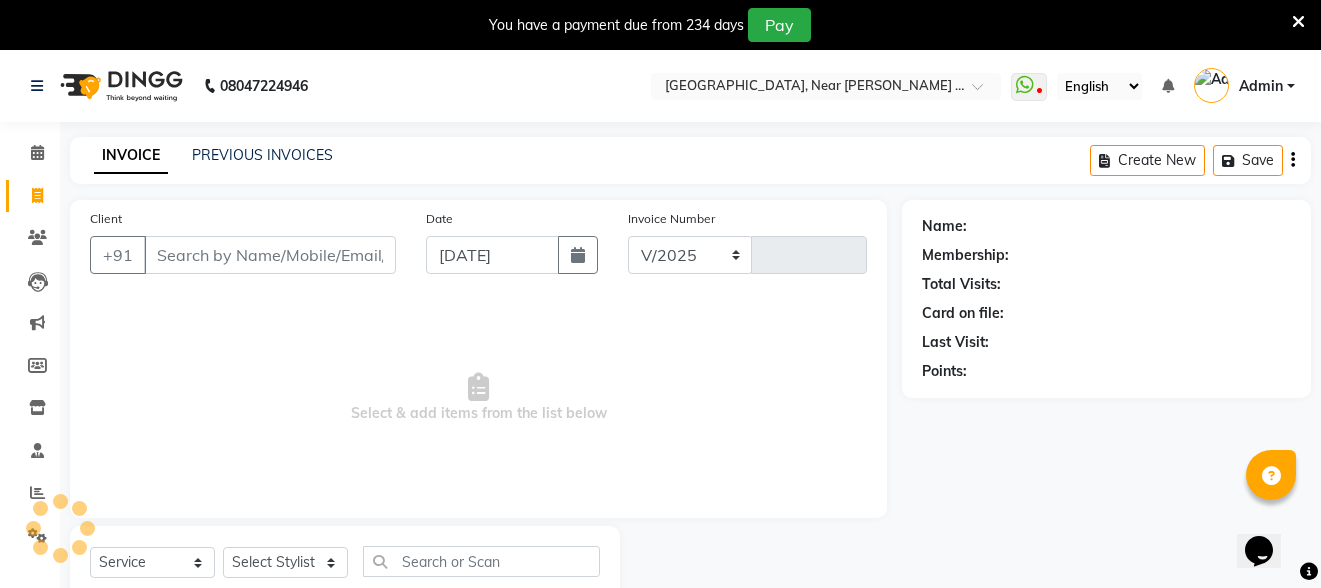 select on "5103" 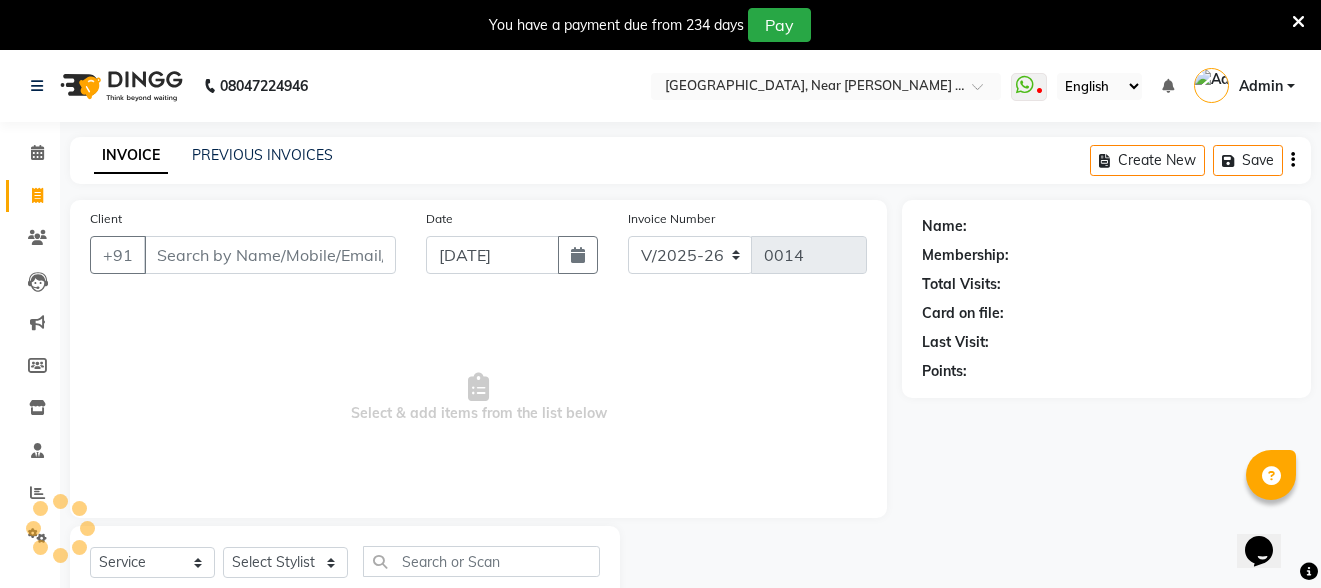 click on "Client" at bounding box center [270, 255] 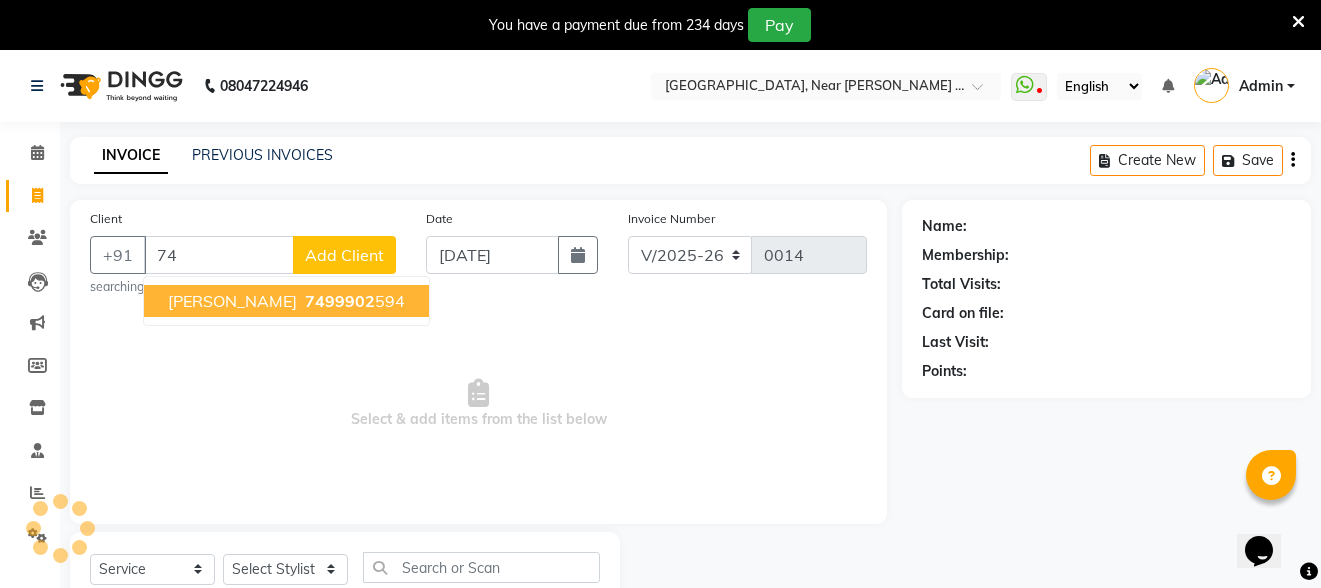 type on "7" 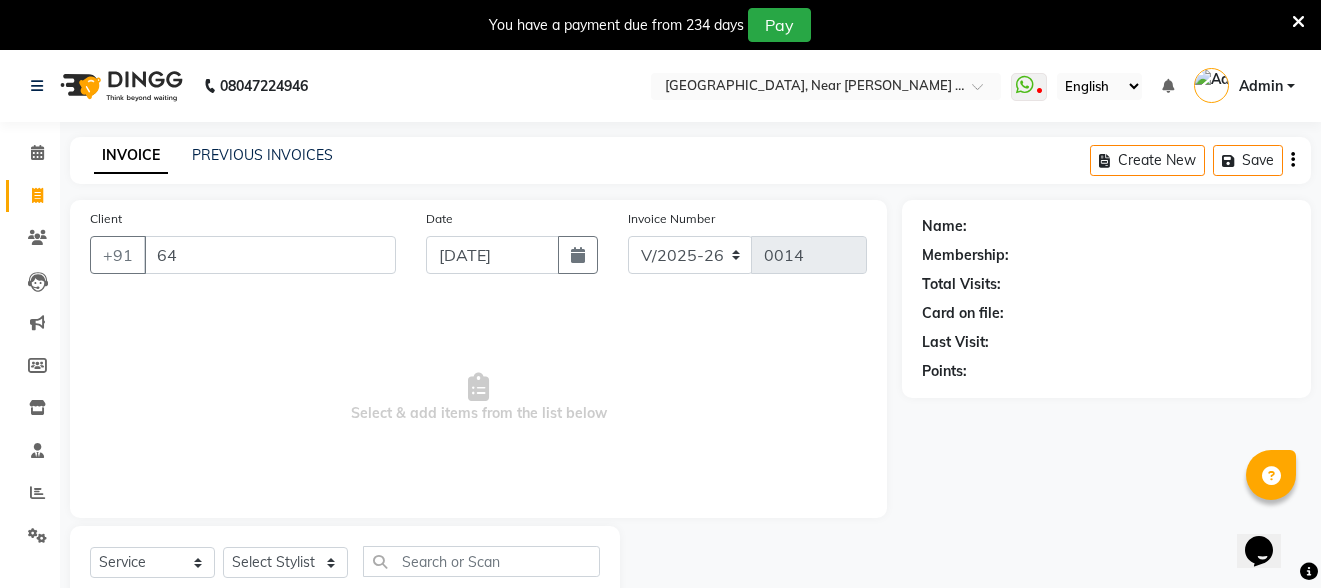 type on "6" 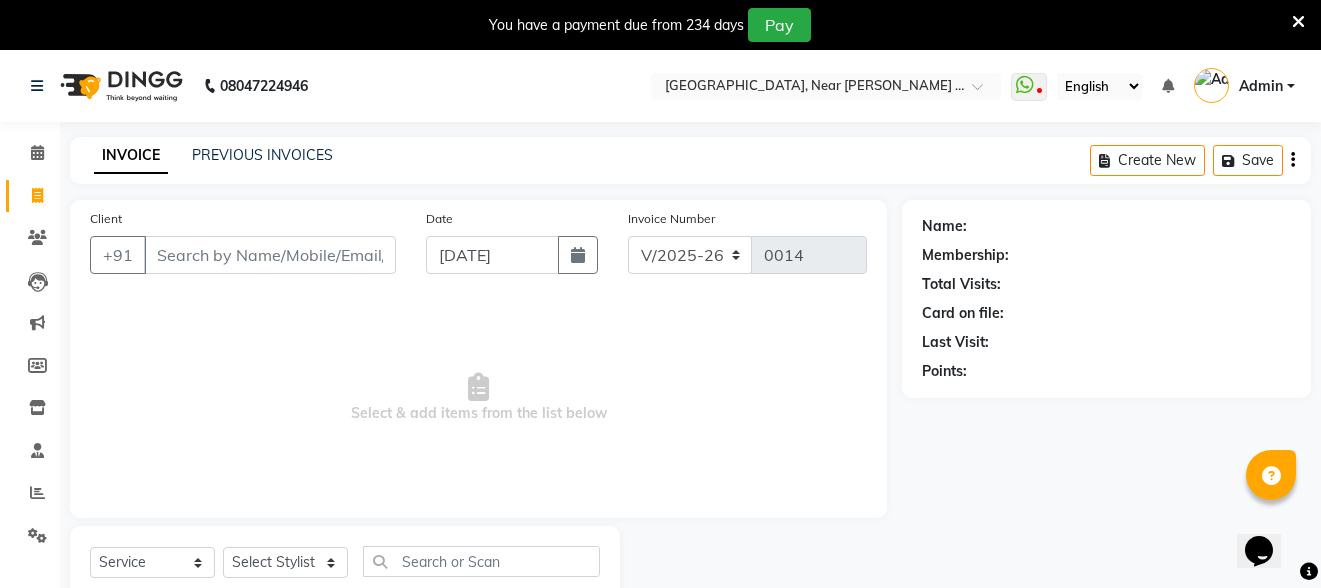 drag, startPoint x: 275, startPoint y: 265, endPoint x: 288, endPoint y: 274, distance: 15.811388 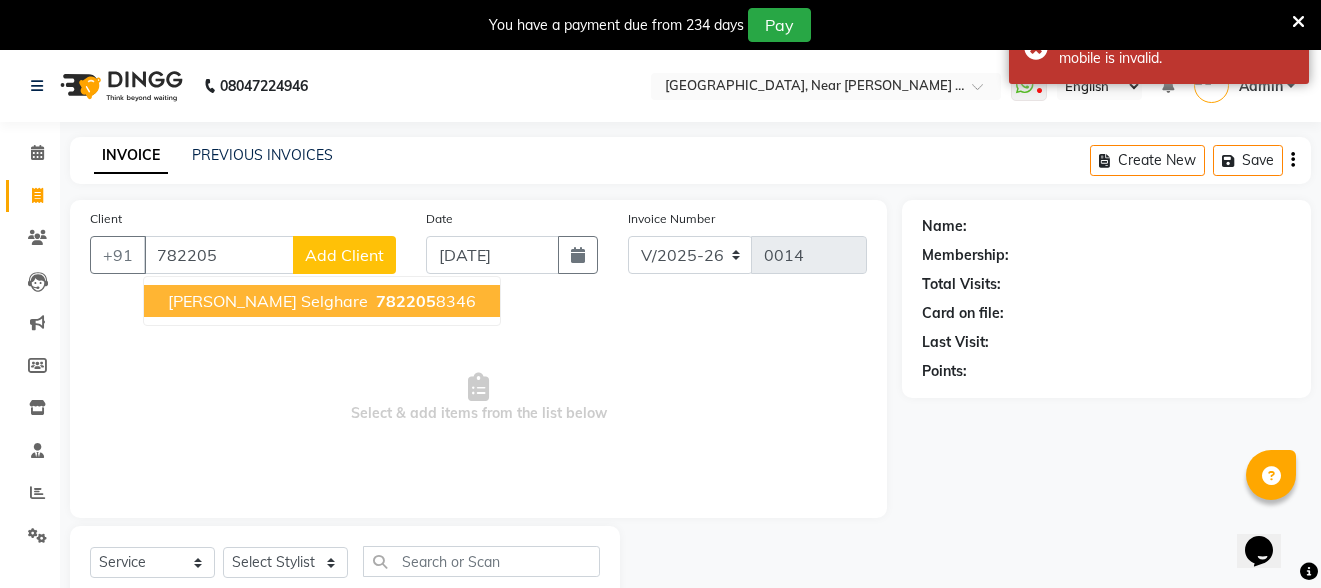 click on "[PERSON_NAME] selghare" at bounding box center [268, 301] 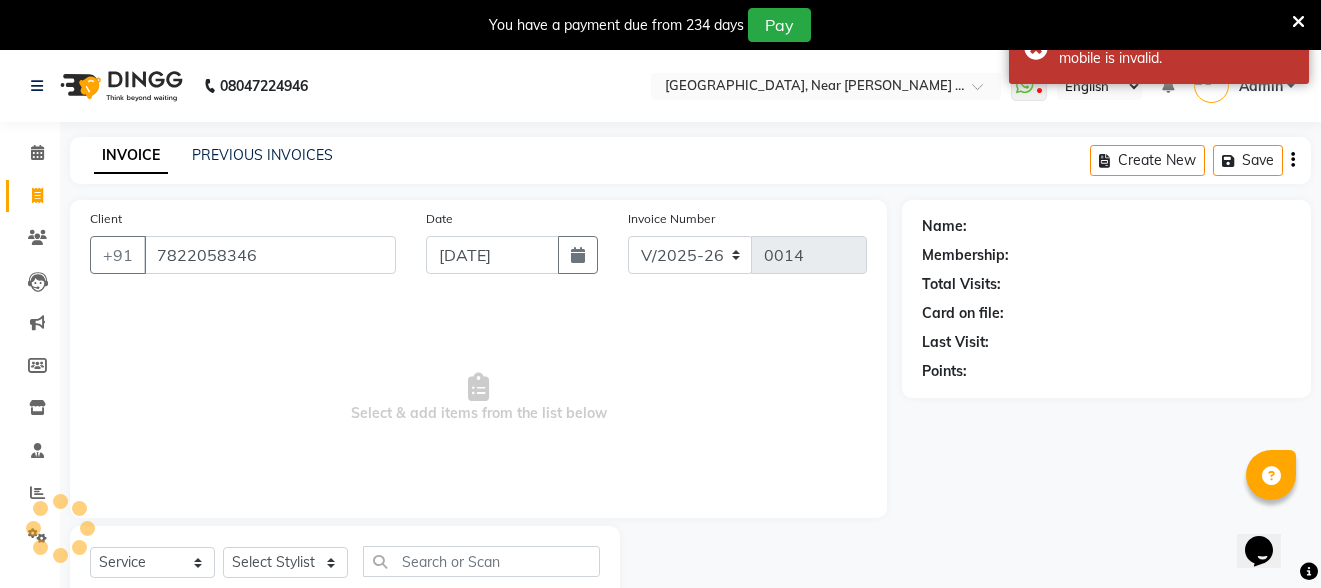 type on "7822058346" 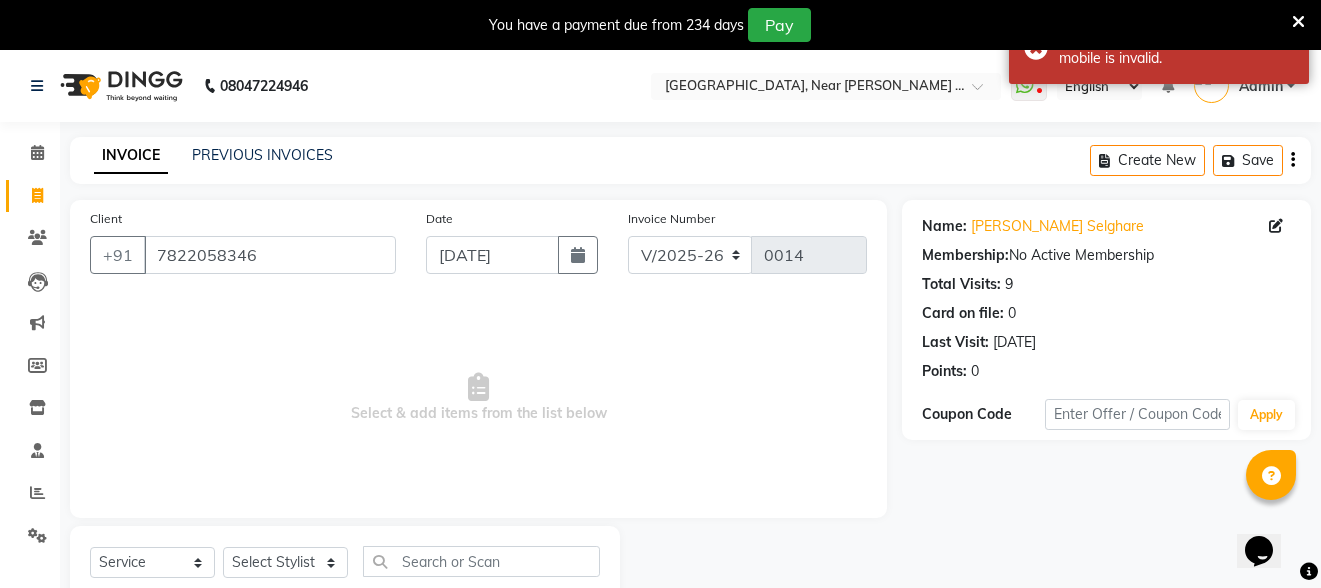 scroll, scrollTop: 63, scrollLeft: 0, axis: vertical 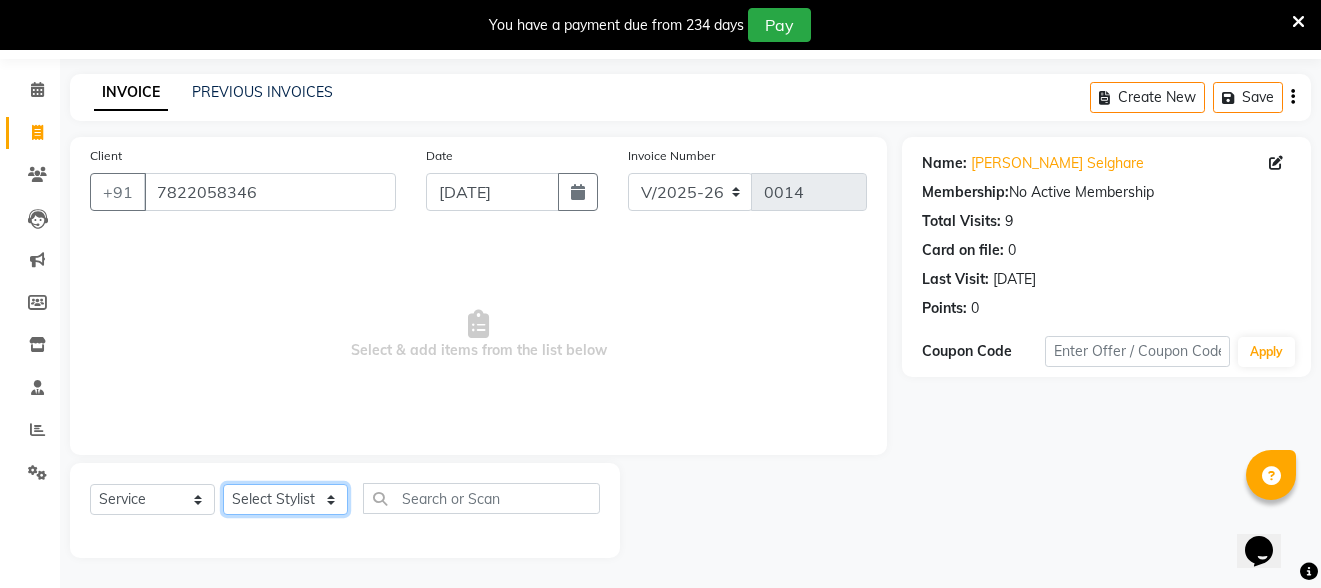 click on "Select Stylist Akshay Kalpana Mahesh [PERSON_NAME] Pornima [PERSON_NAME] Sheetal  Tulsi" 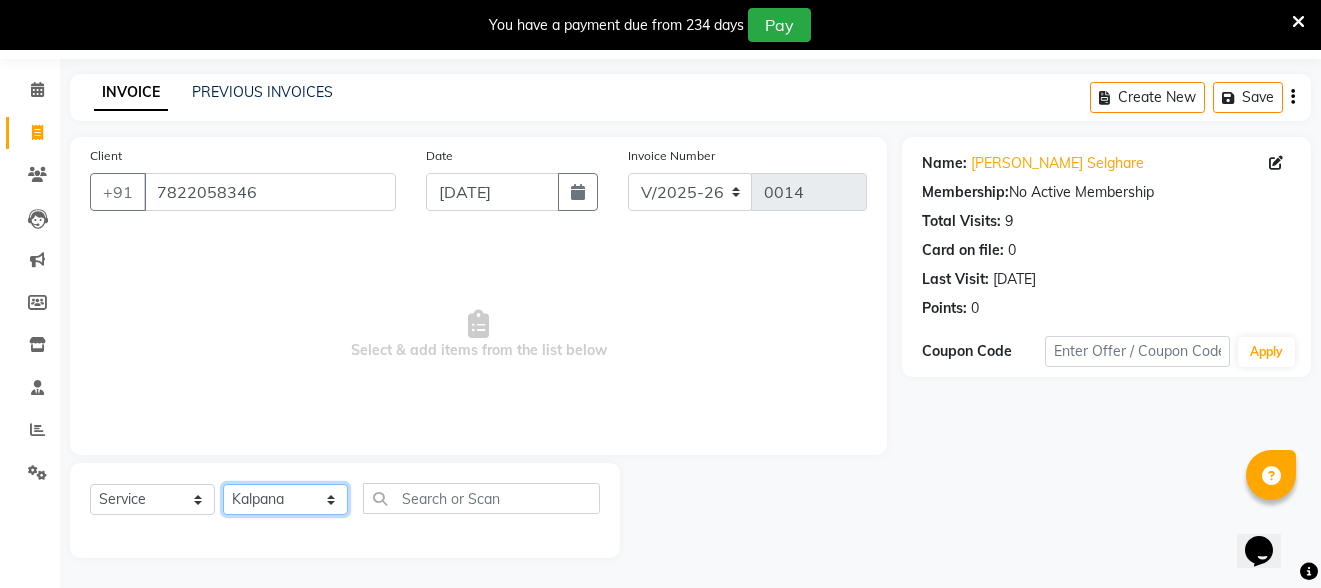 click on "Select Stylist Akshay Kalpana Mahesh [PERSON_NAME] Pornima [PERSON_NAME] Sheetal  Tulsi" 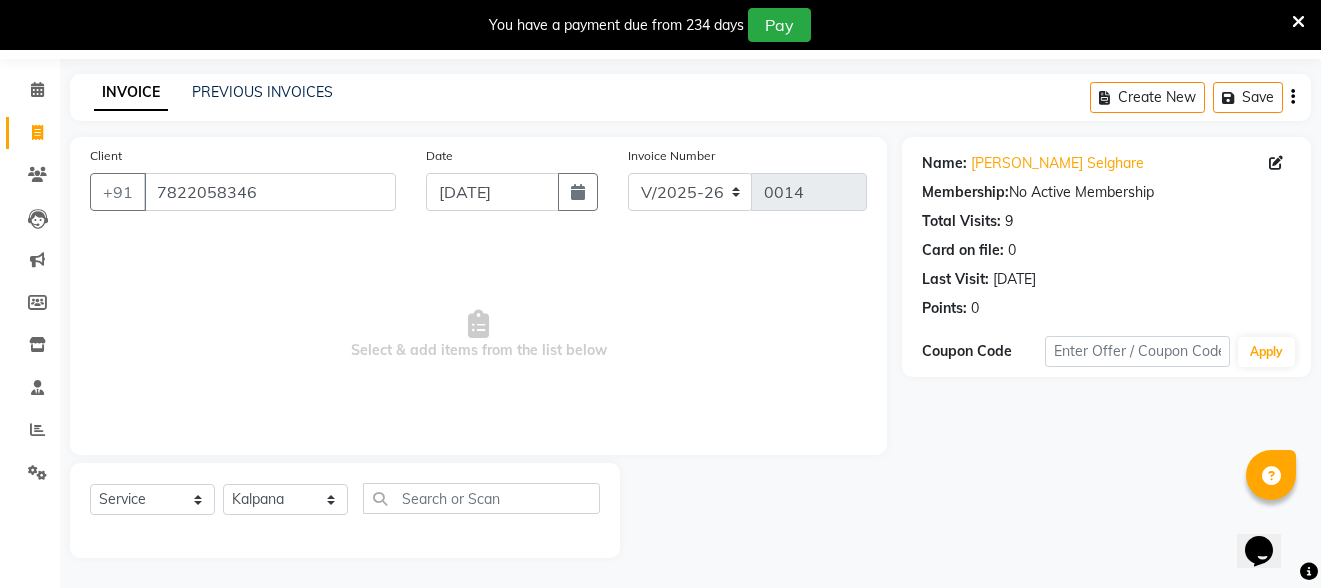 click on "Select & add items from the list below" at bounding box center [478, 335] 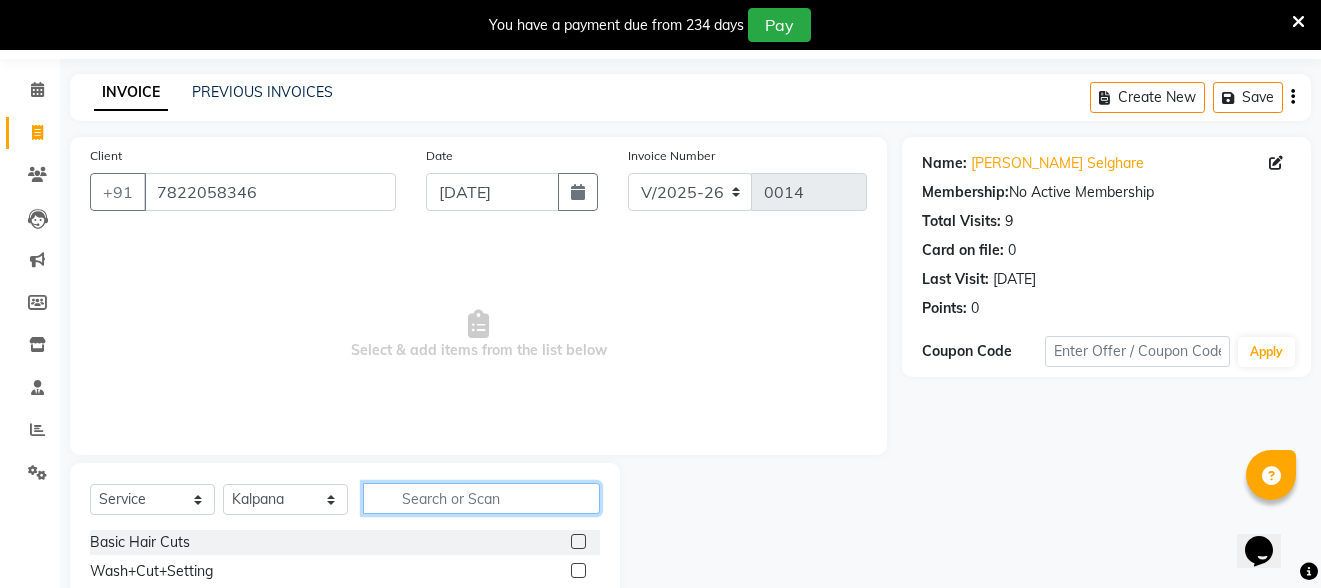 click 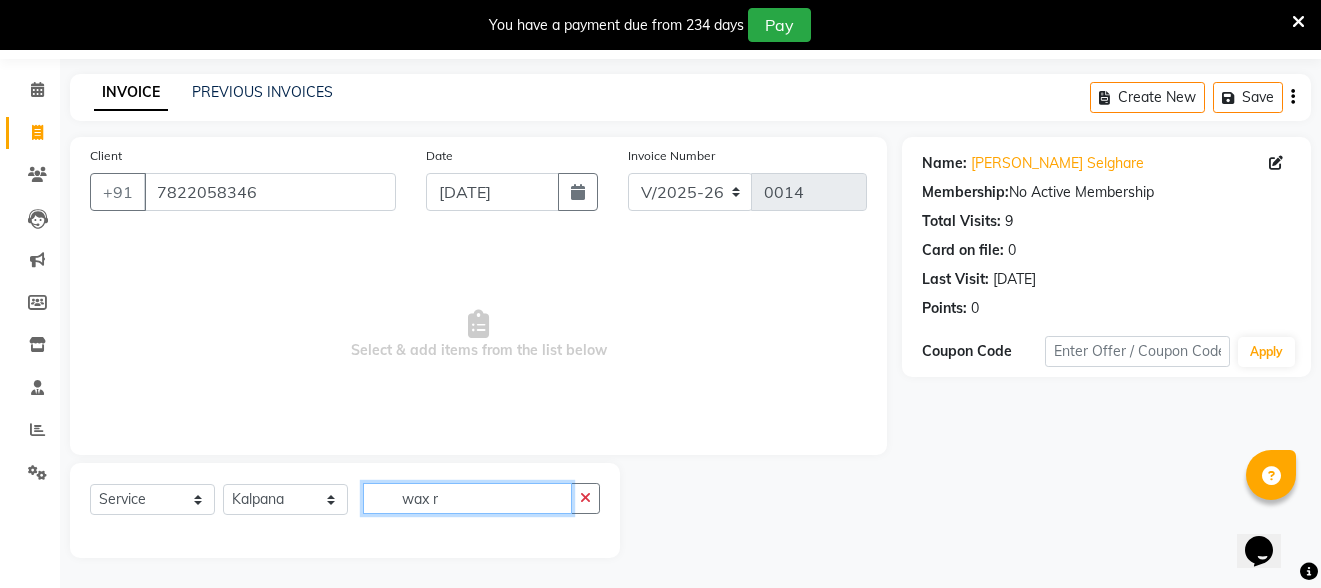 scroll, scrollTop: 263, scrollLeft: 0, axis: vertical 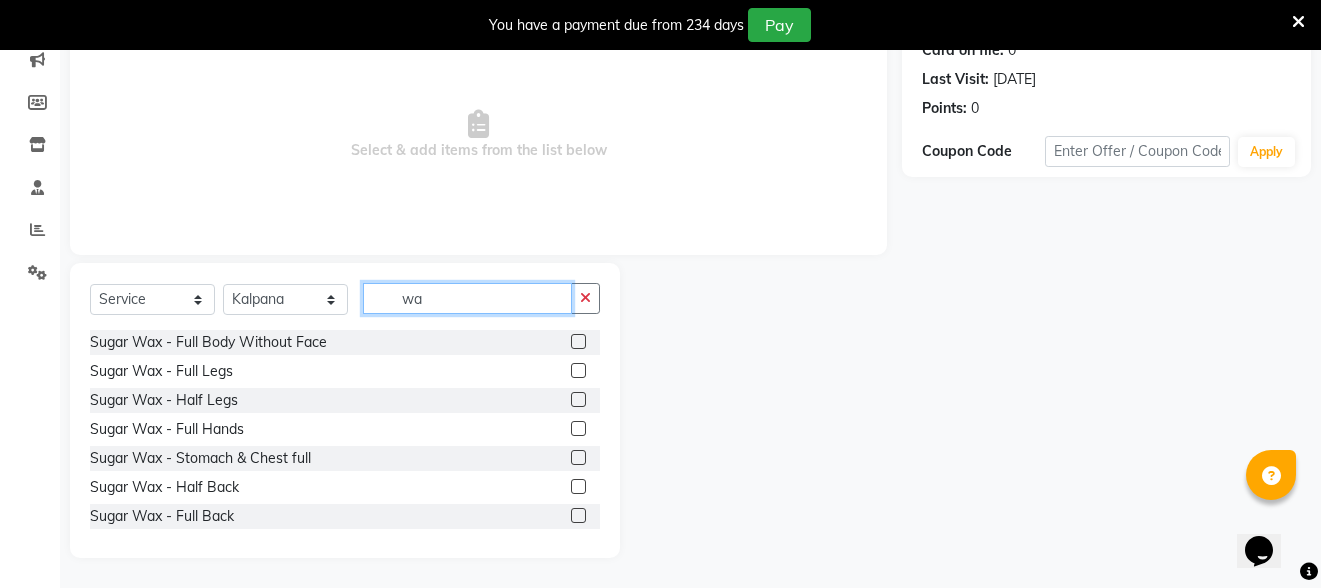 type on "w" 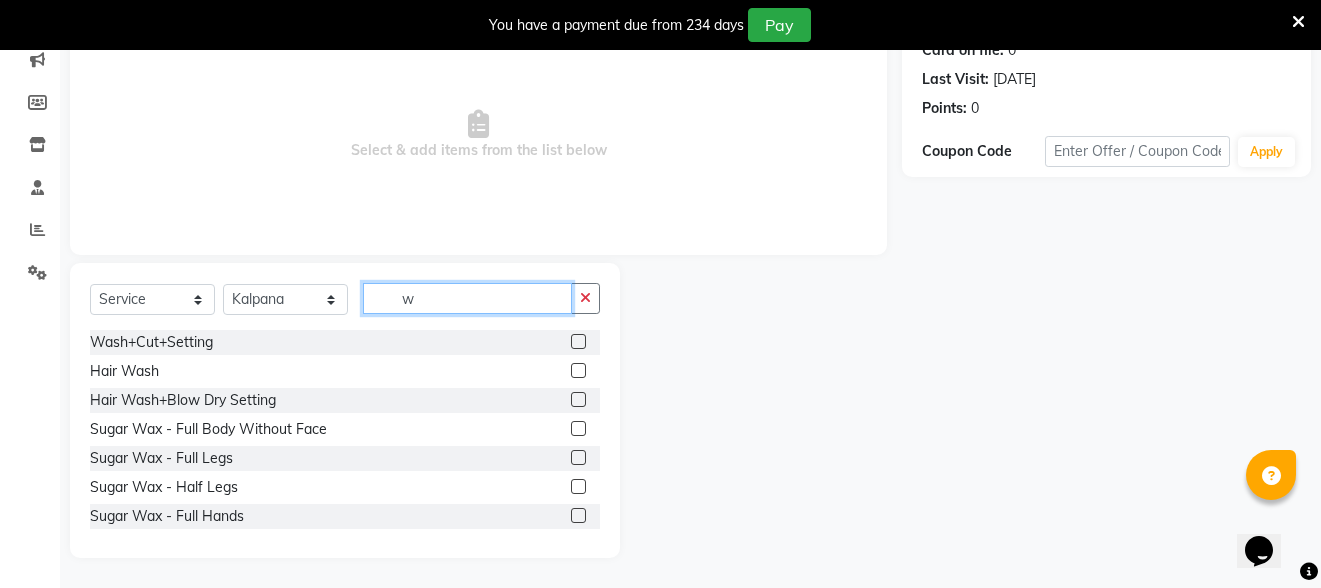 type 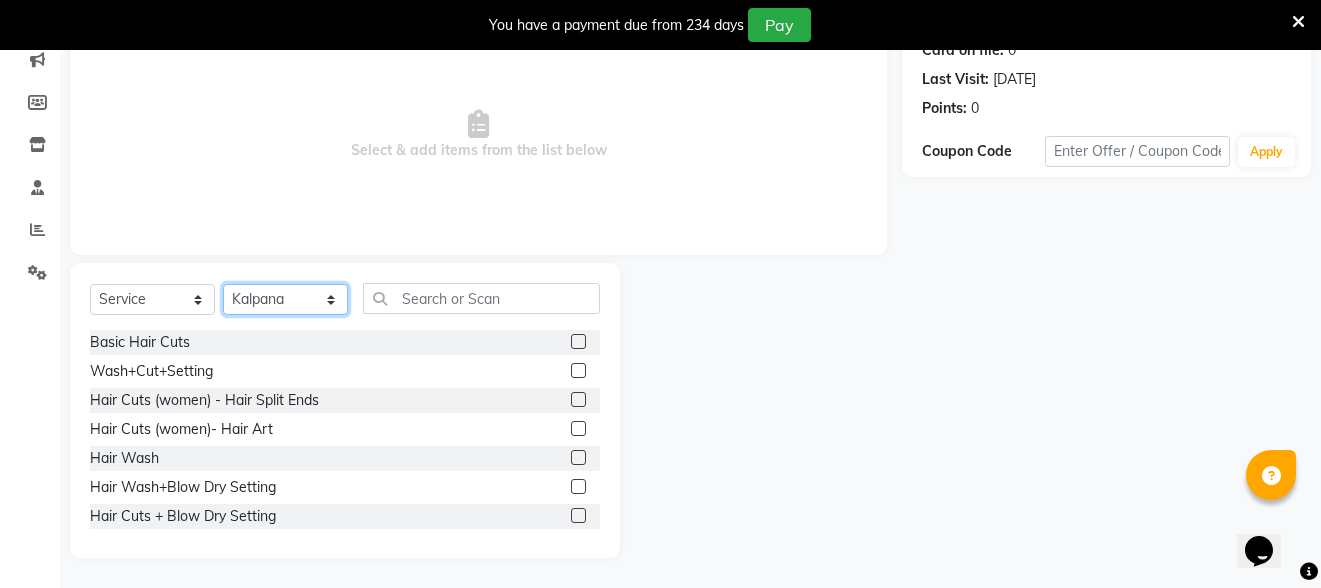 click on "Select Stylist Akshay Kalpana Mahesh [PERSON_NAME] Pornima [PERSON_NAME] Sheetal  Tulsi" 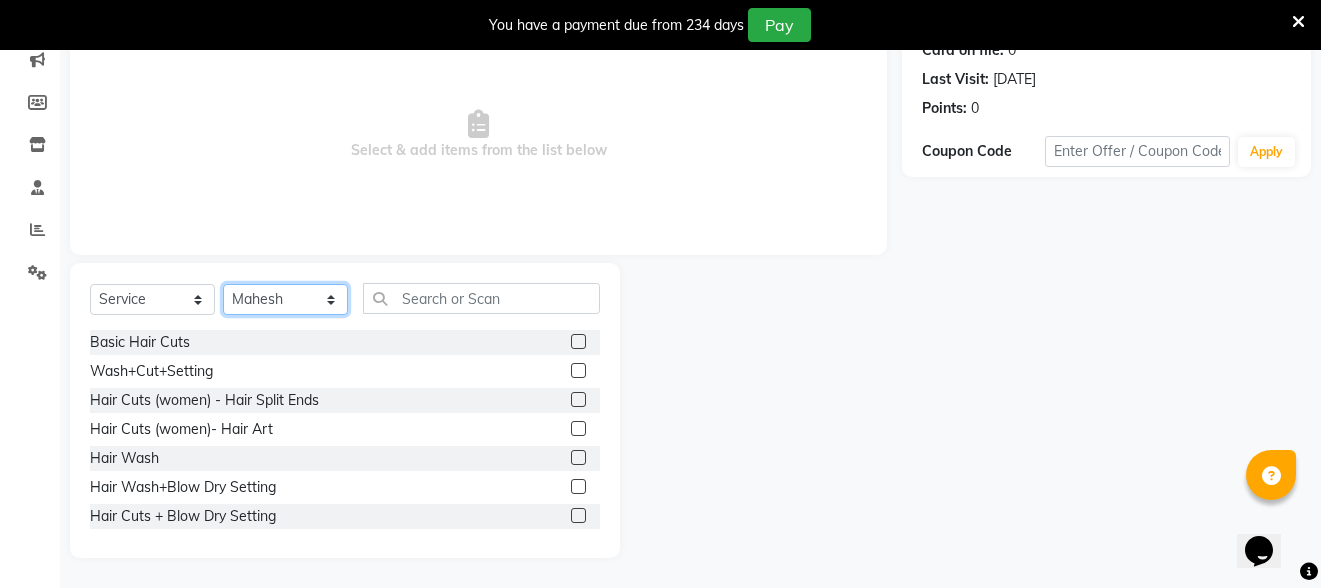 click on "Select Stylist Akshay Kalpana Mahesh [PERSON_NAME] Pornima [PERSON_NAME] Sheetal  Tulsi" 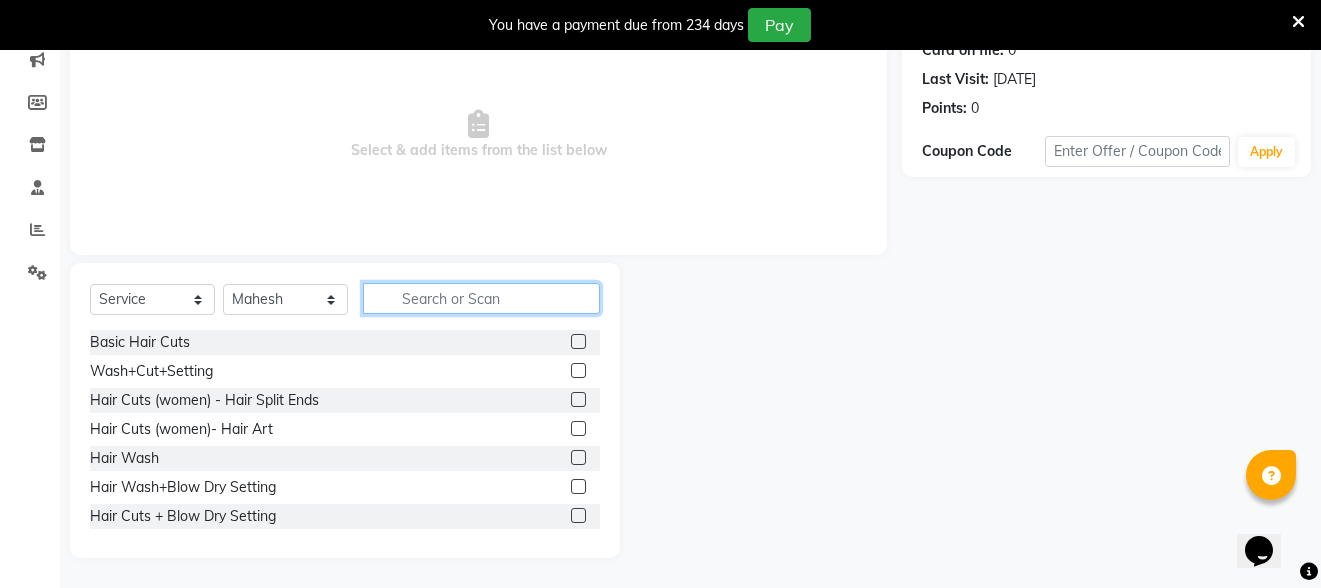 click 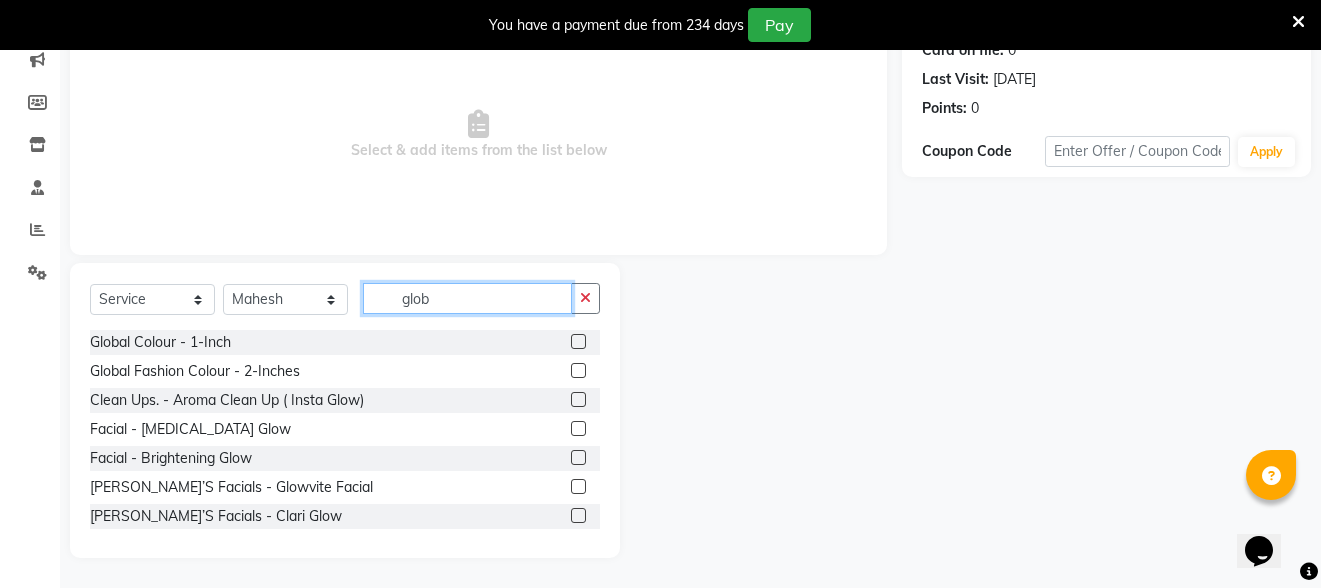 scroll, scrollTop: 121, scrollLeft: 0, axis: vertical 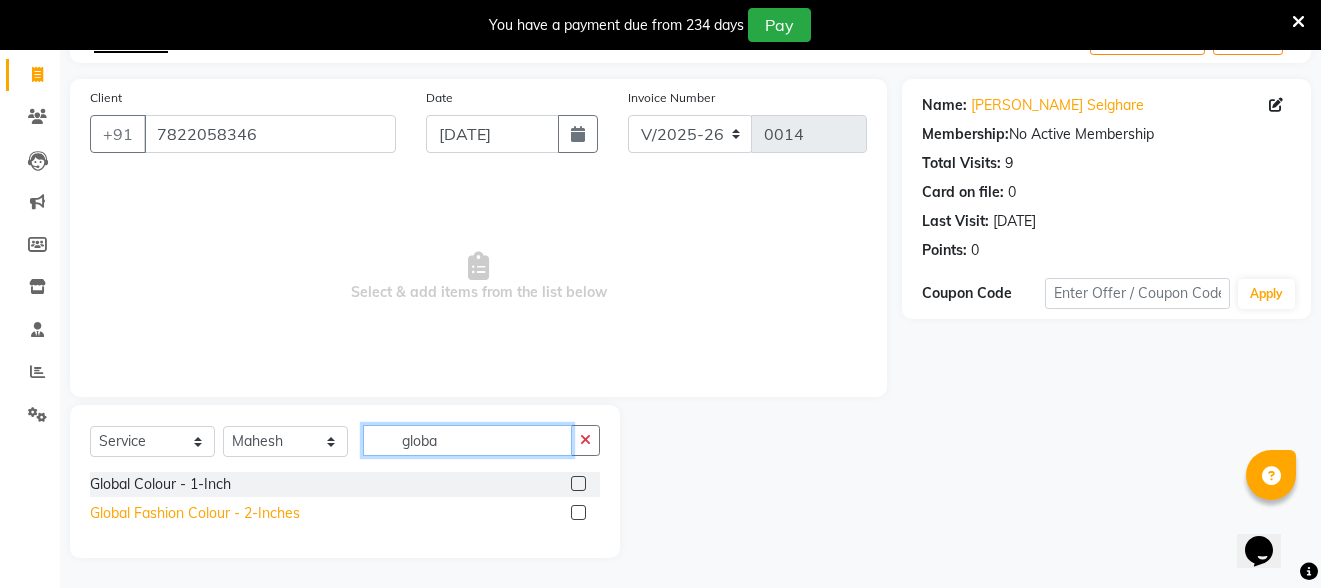 type on "globa" 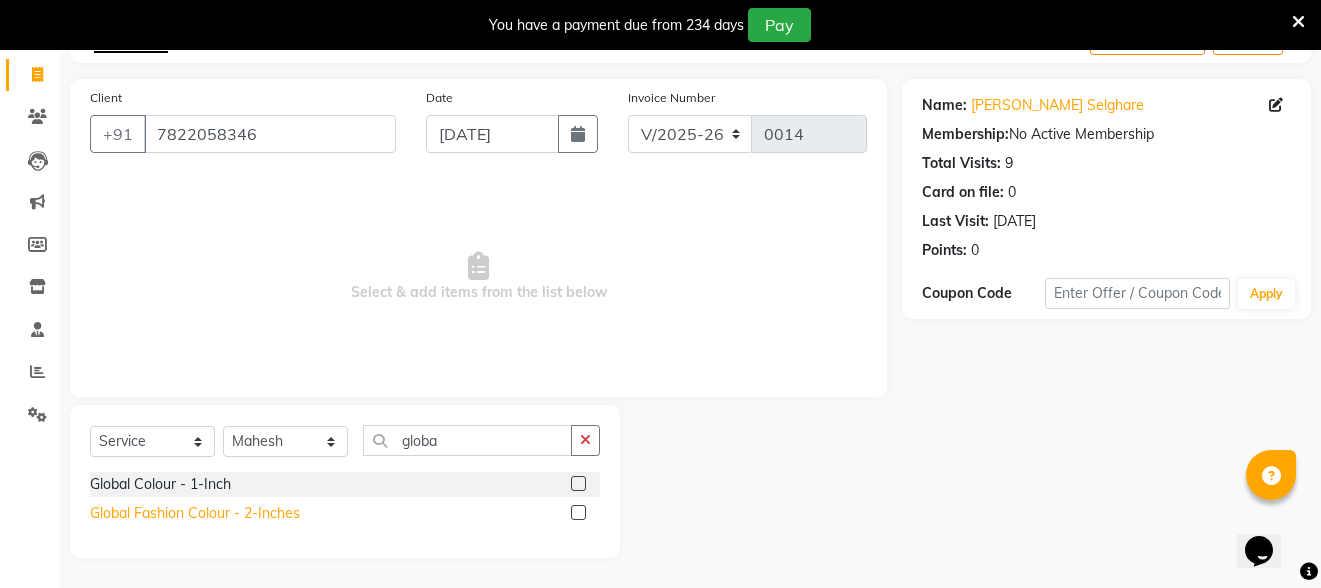 click on "Global Fashion Colour -  2-Inches" 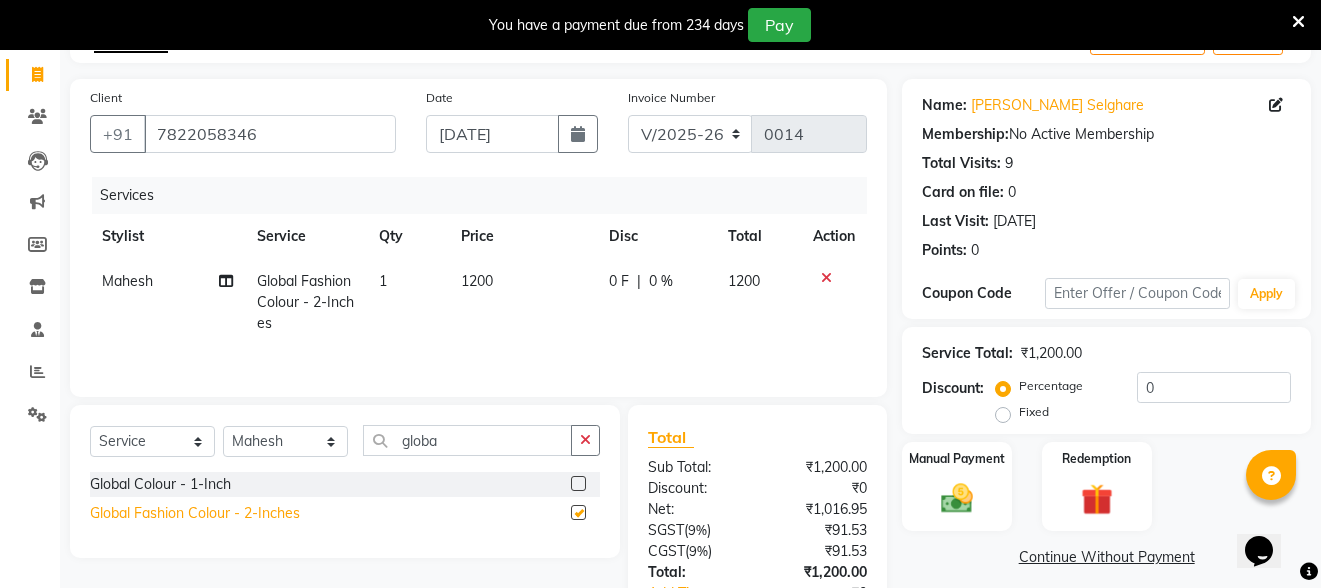 checkbox on "false" 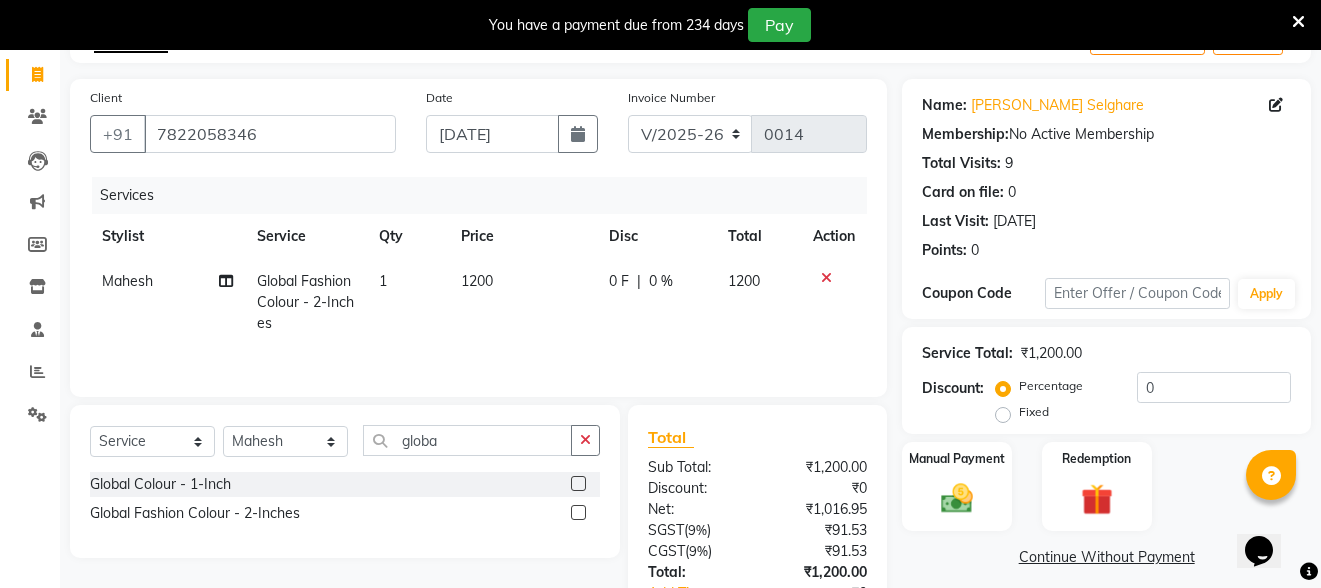 scroll, scrollTop: 262, scrollLeft: 0, axis: vertical 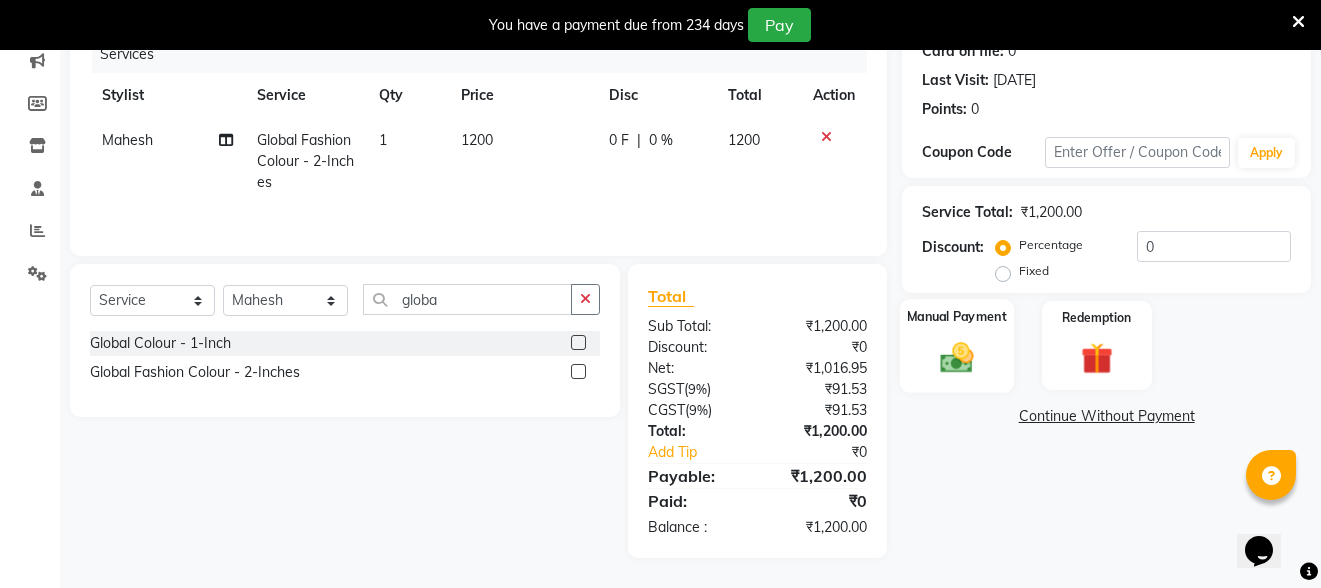 click 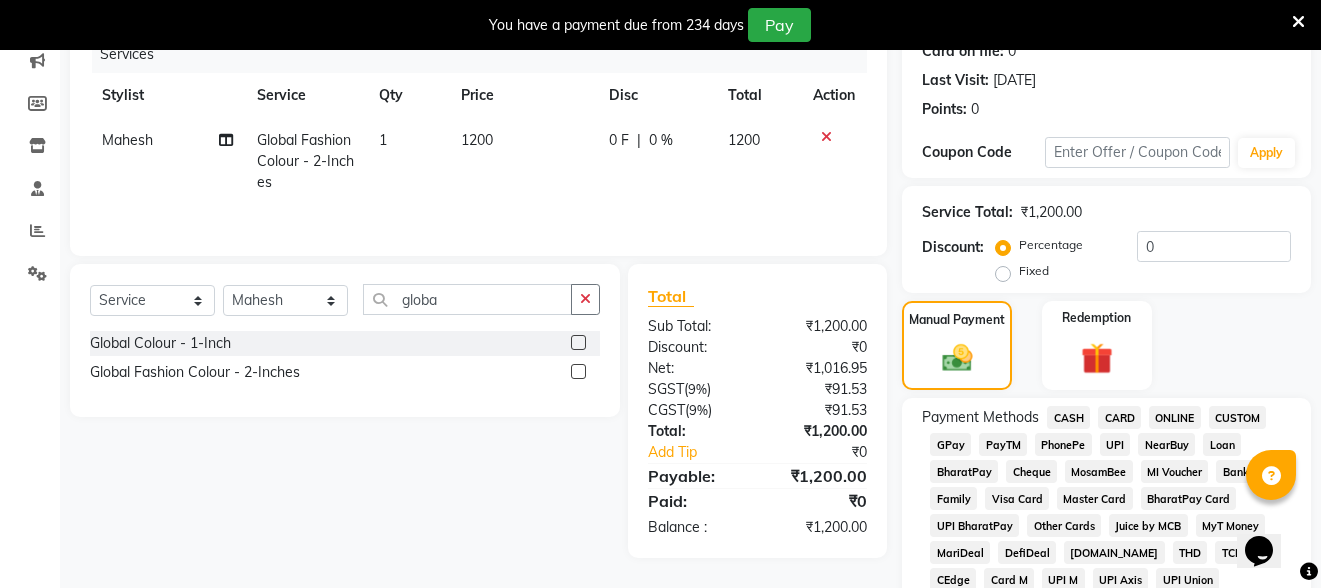 click on "GPay" 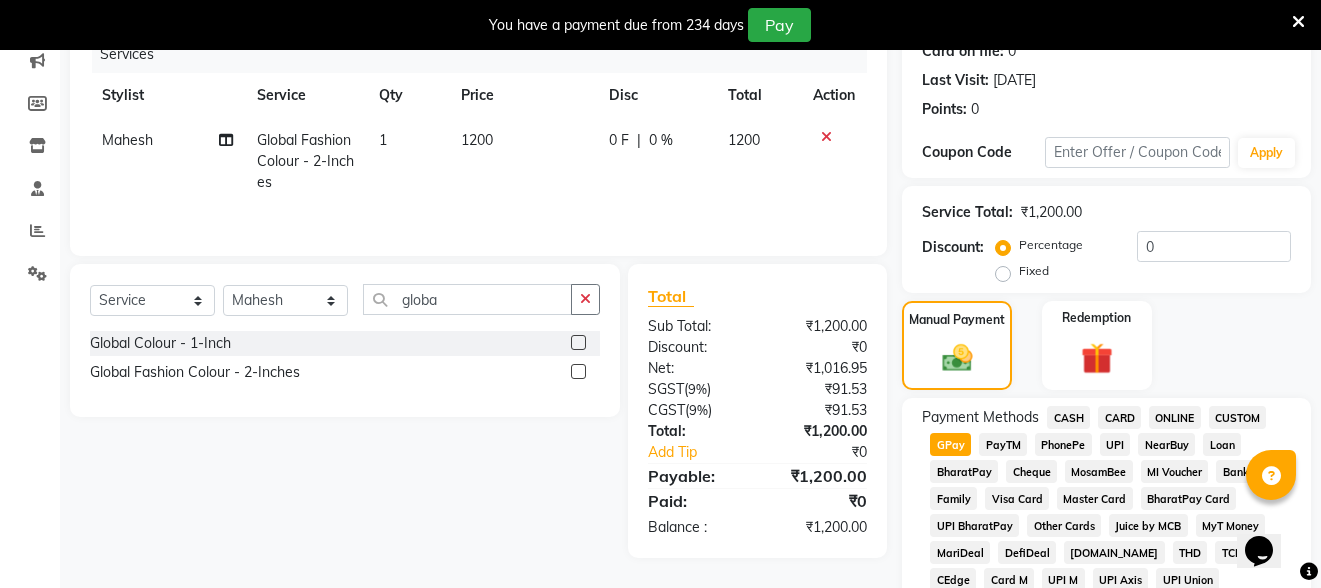 scroll, scrollTop: 862, scrollLeft: 0, axis: vertical 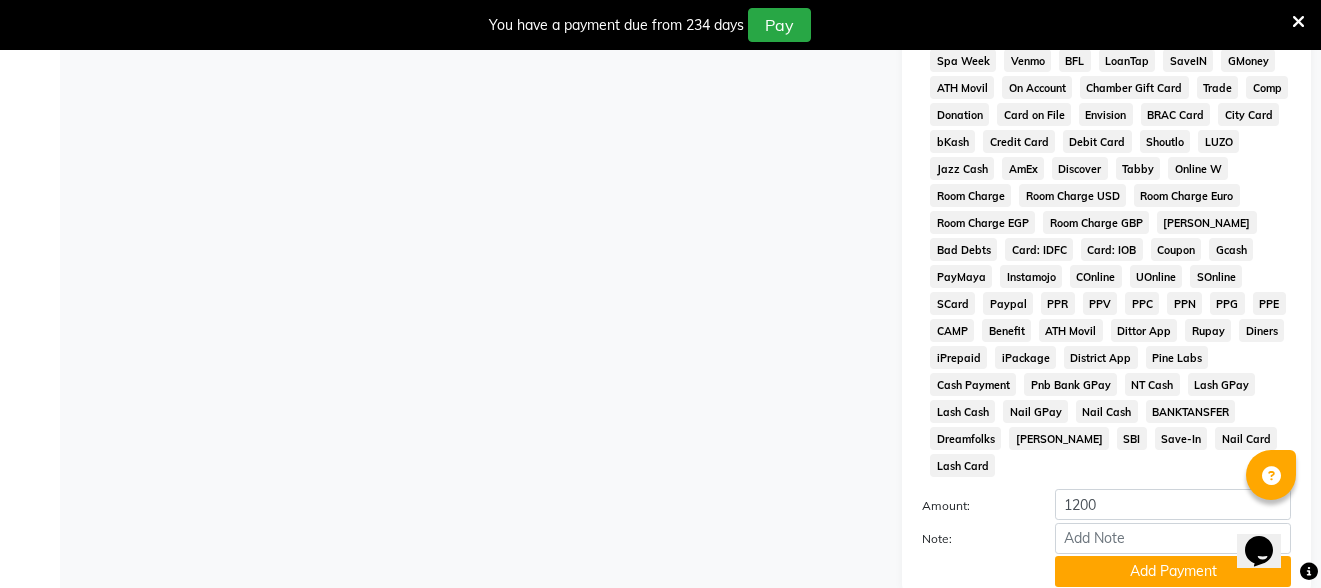 click on "Add Payment" 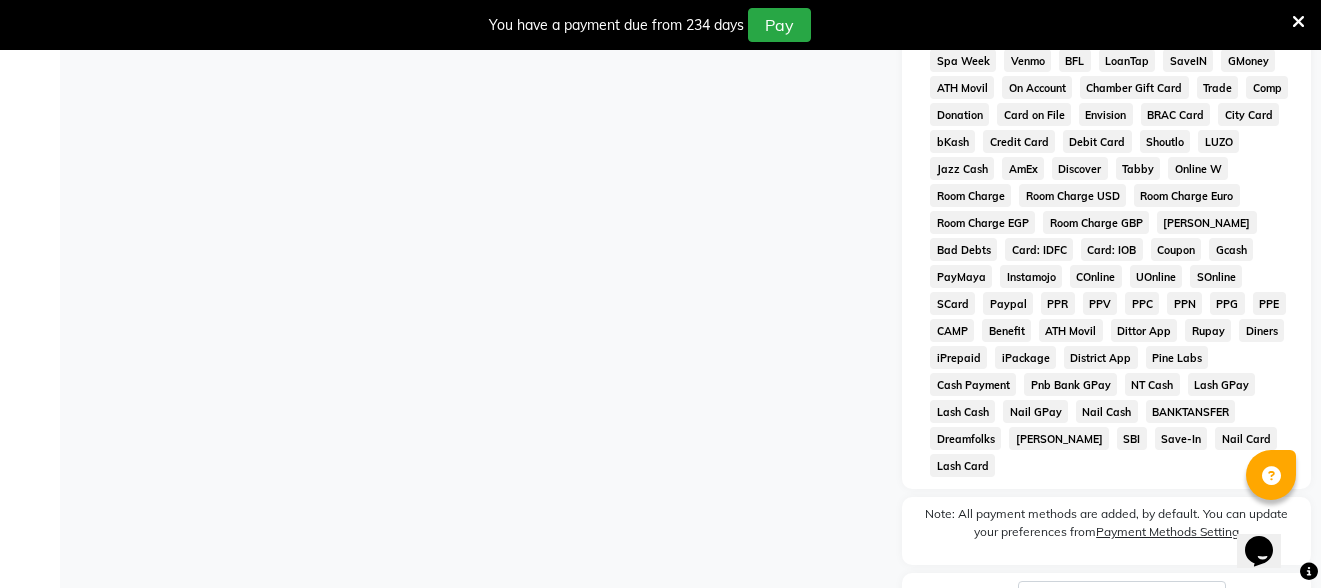 scroll, scrollTop: 996, scrollLeft: 0, axis: vertical 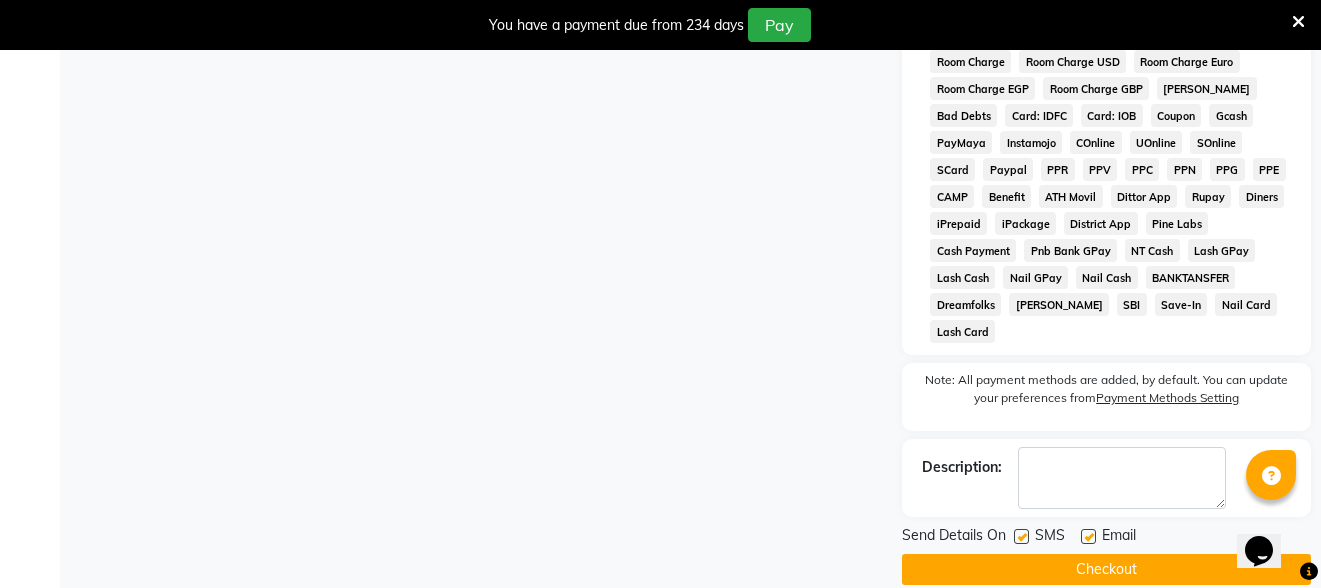 click 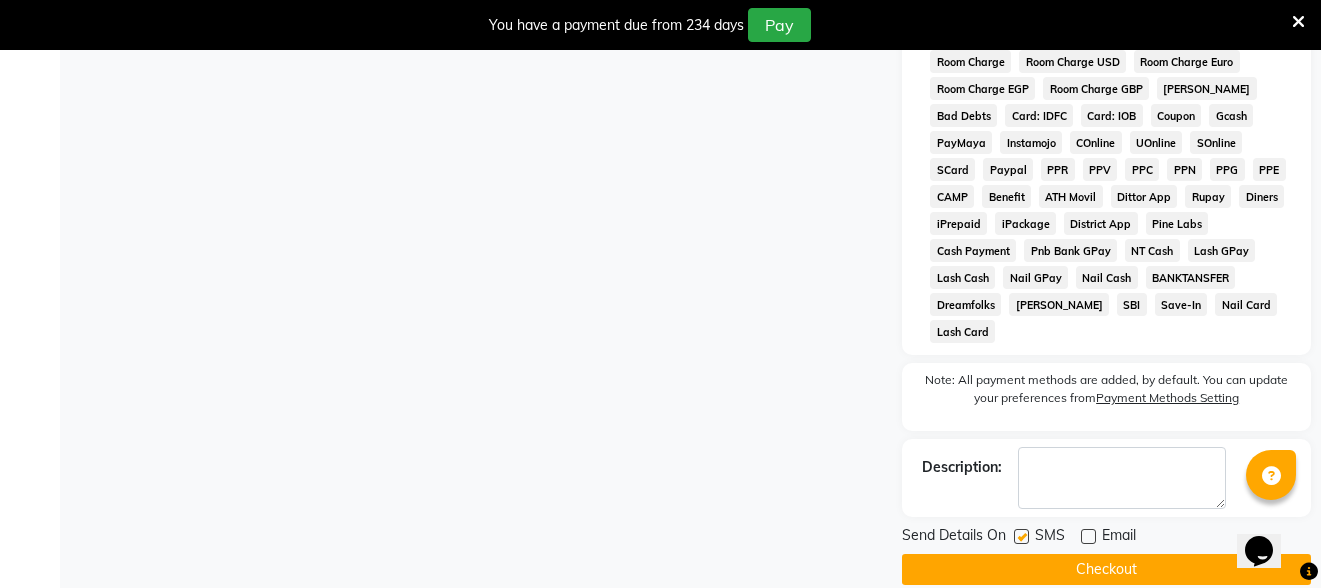 click on "Checkout" 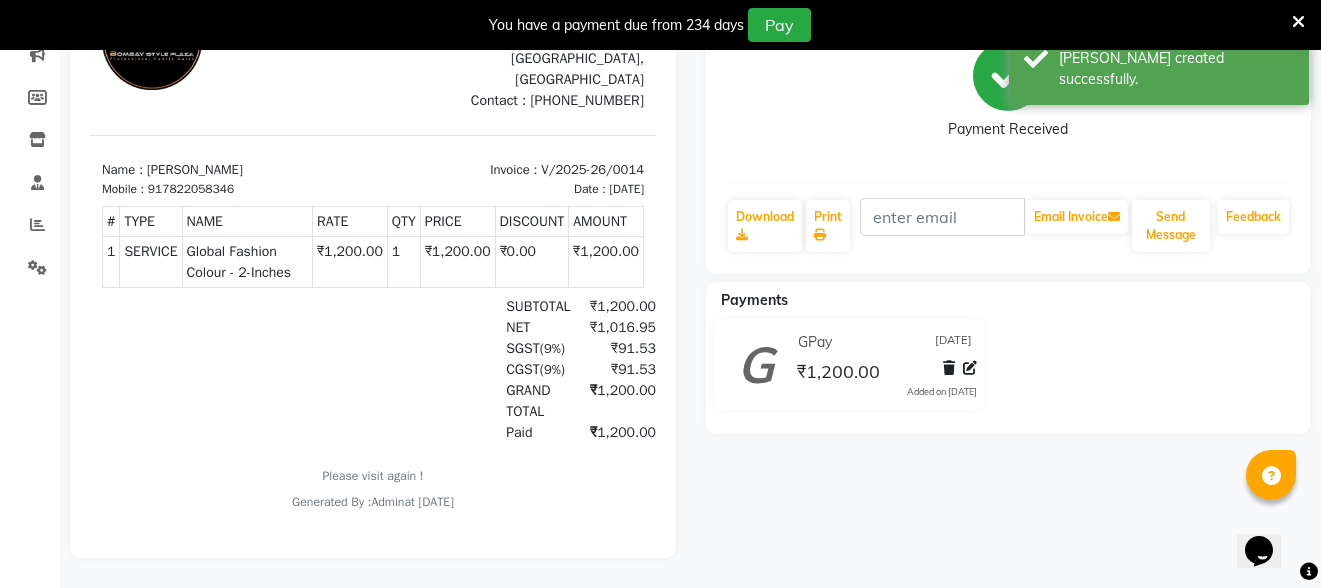 scroll, scrollTop: 0, scrollLeft: 0, axis: both 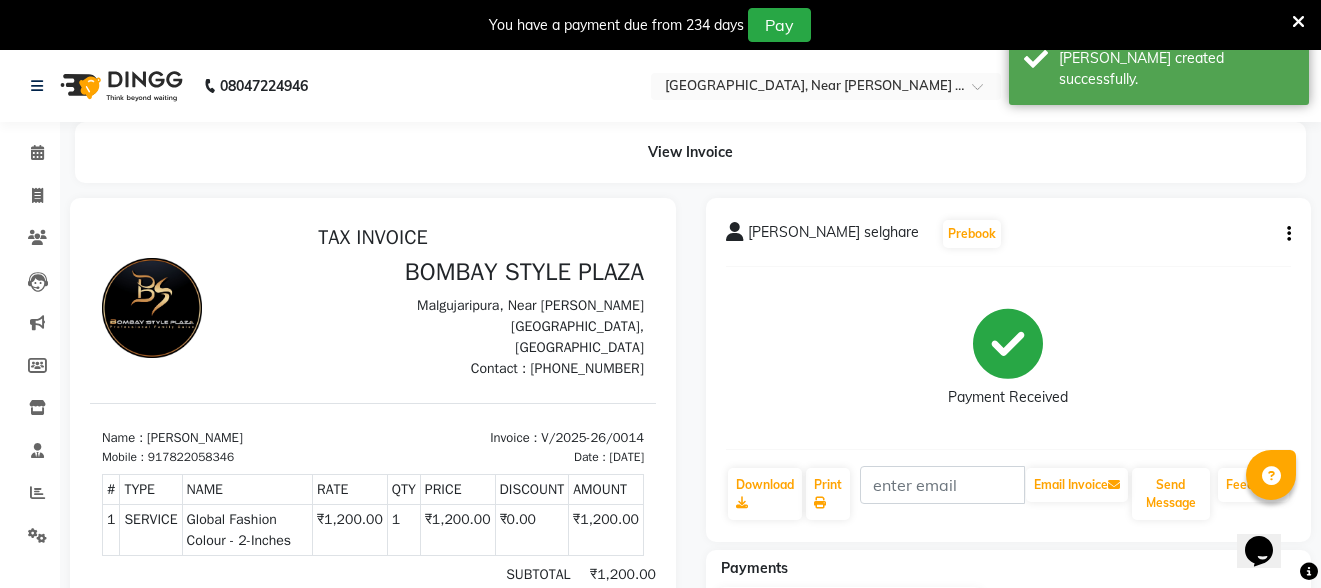 click at bounding box center [1298, 22] 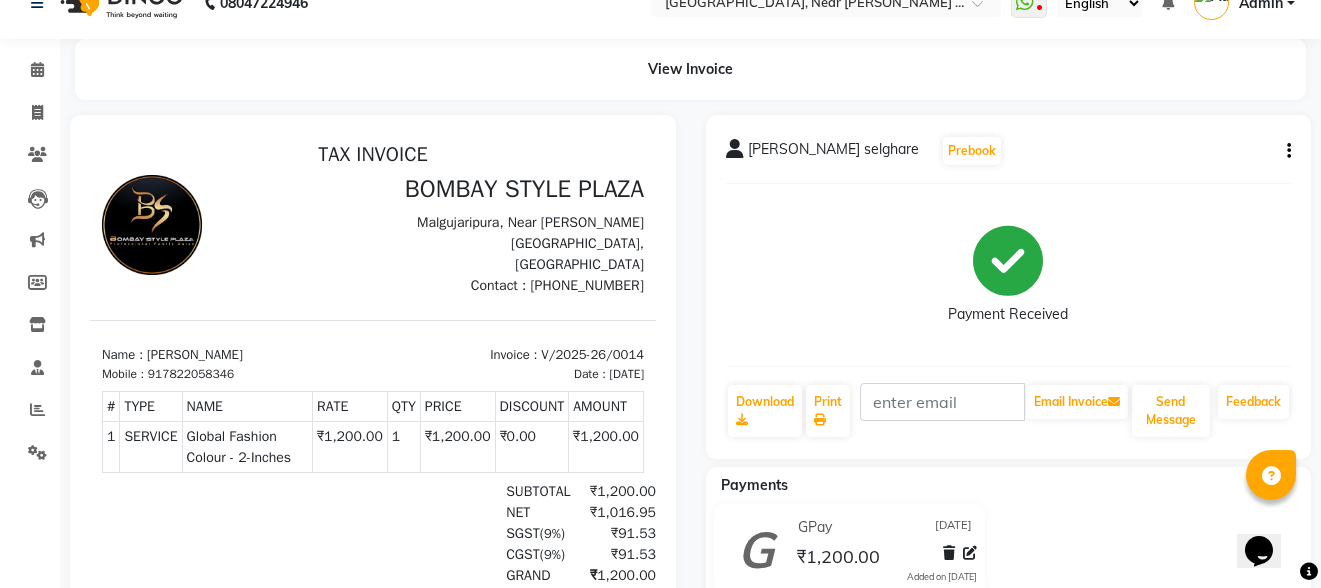 scroll, scrollTop: 0, scrollLeft: 0, axis: both 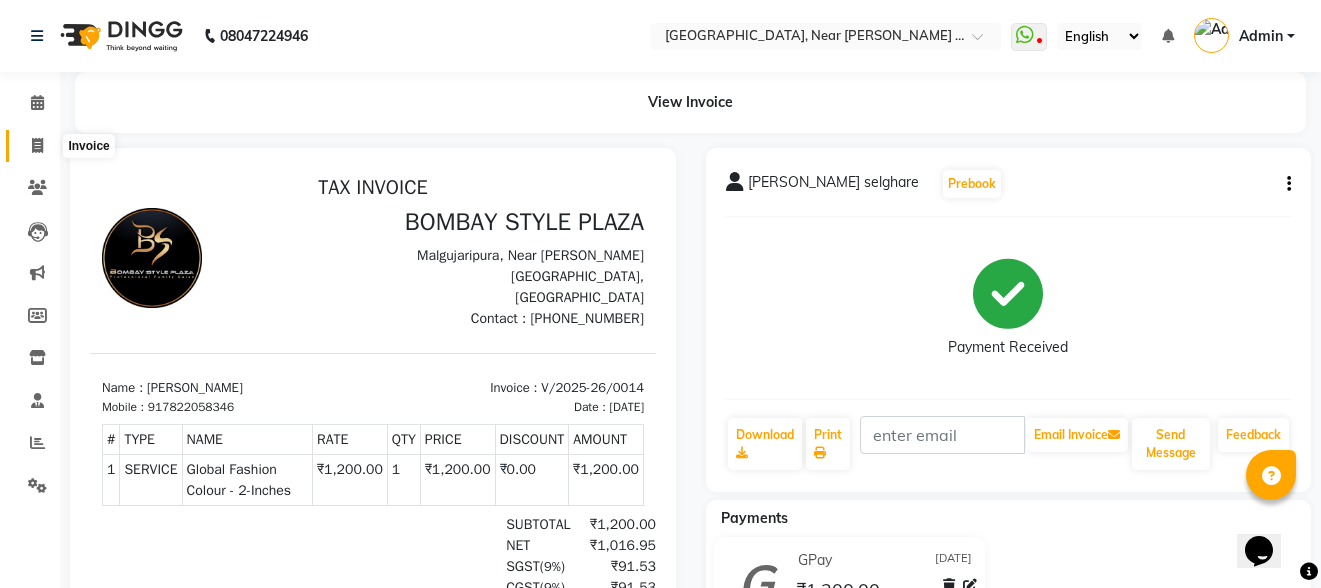 click 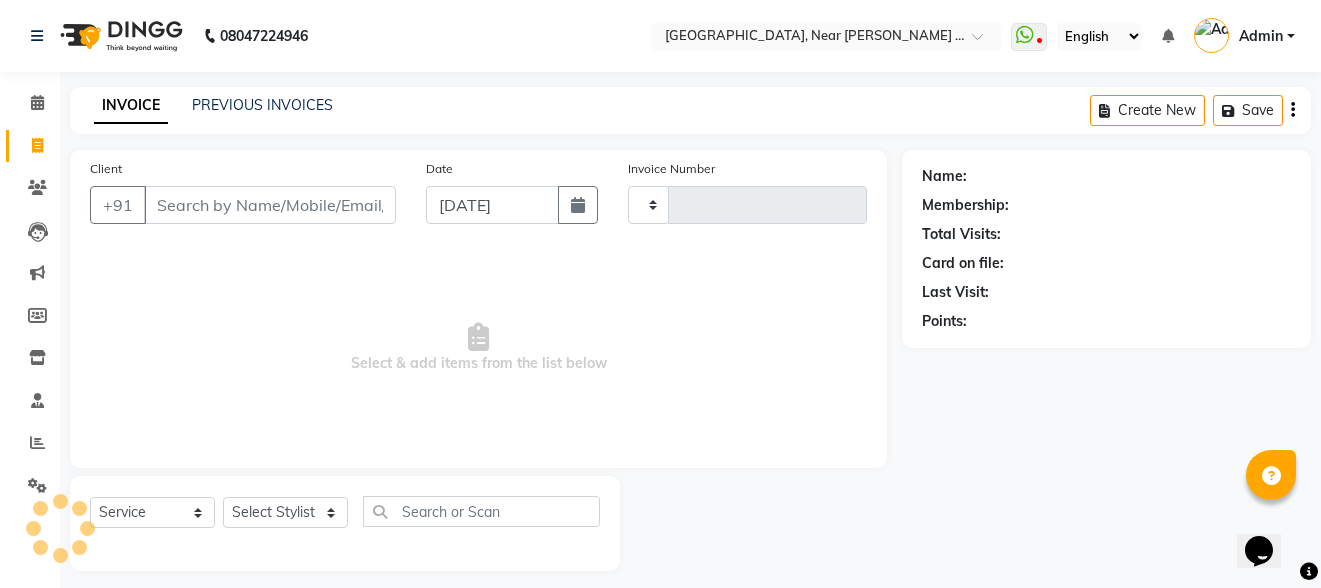 scroll, scrollTop: 13, scrollLeft: 0, axis: vertical 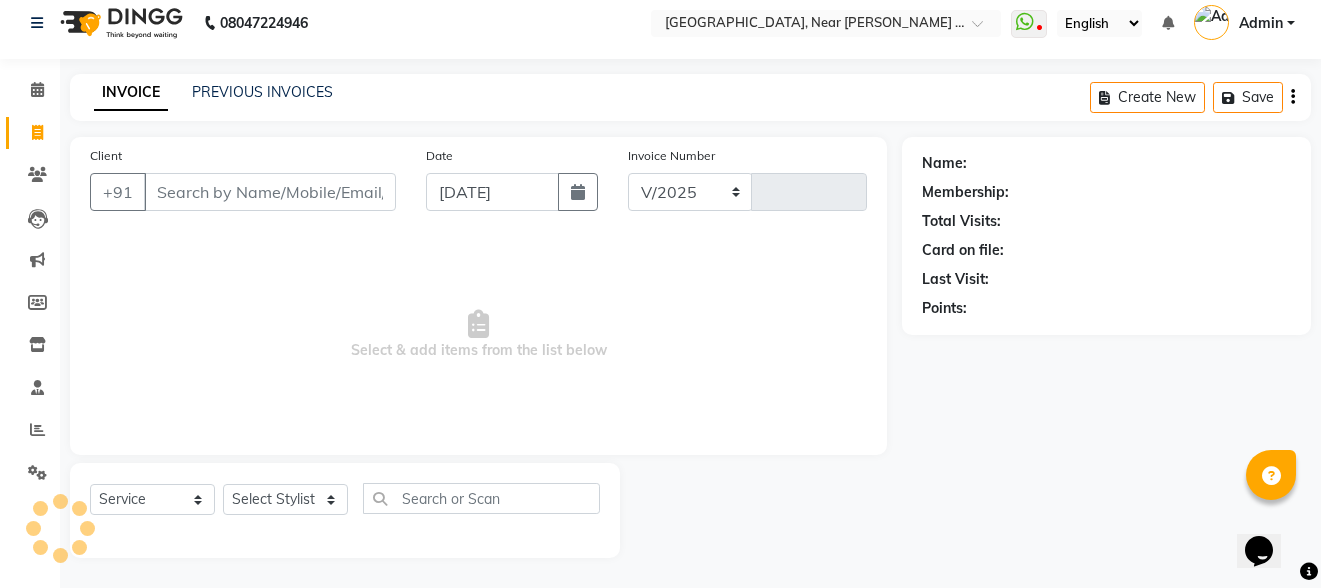 select on "5103" 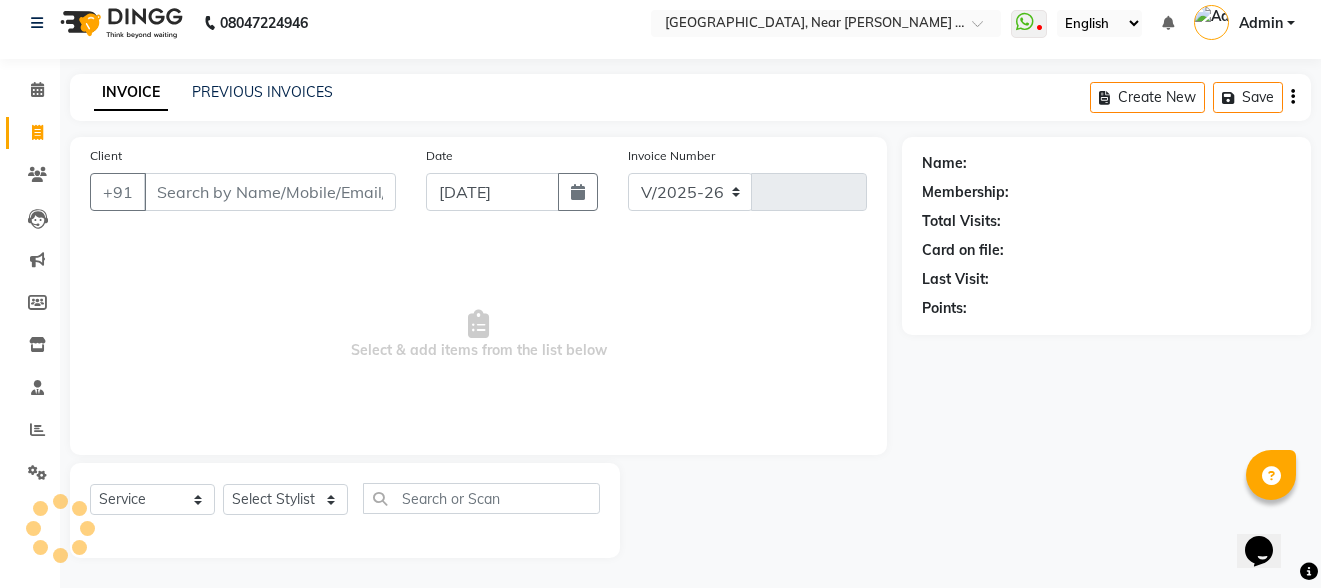 type on "0015" 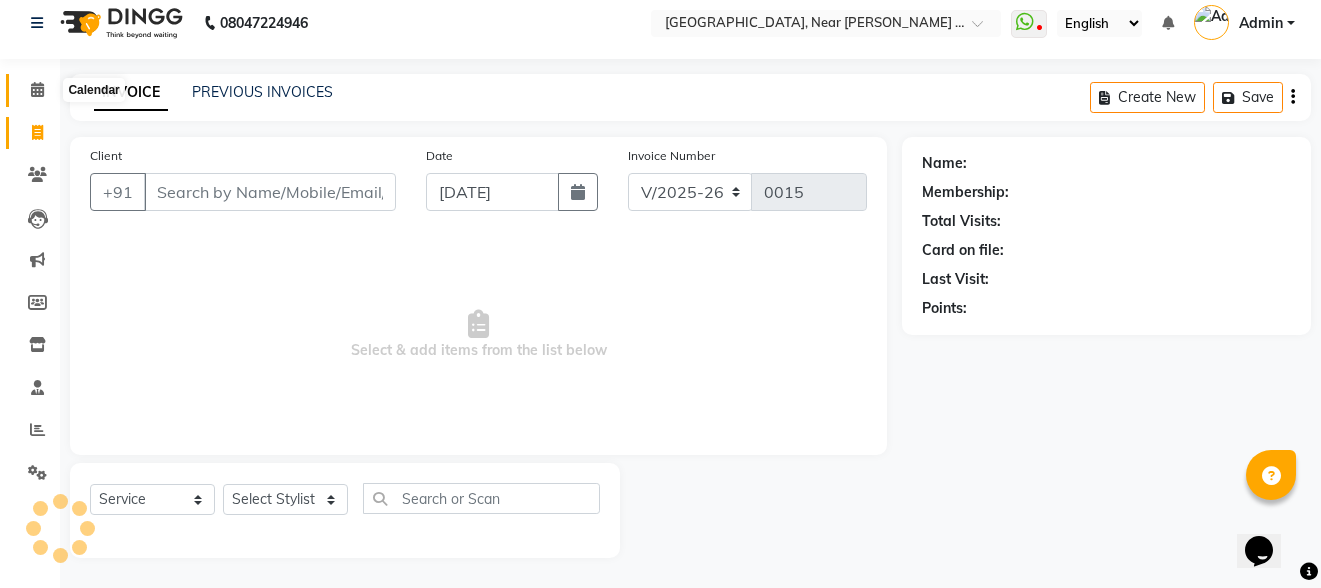 click 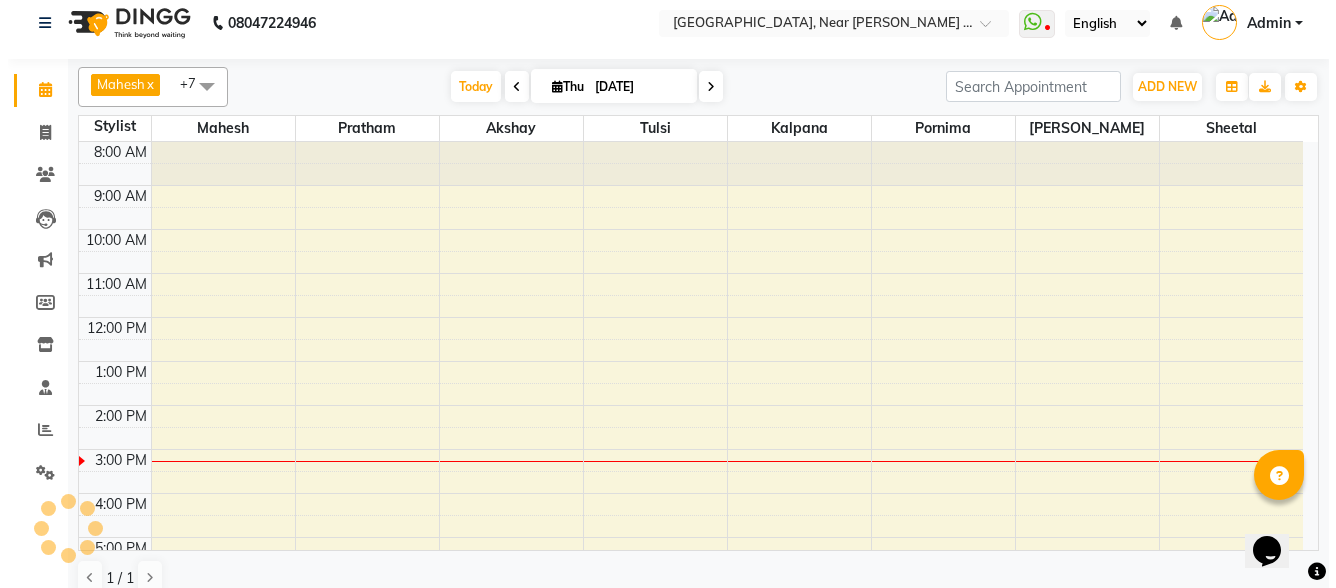 scroll, scrollTop: 0, scrollLeft: 0, axis: both 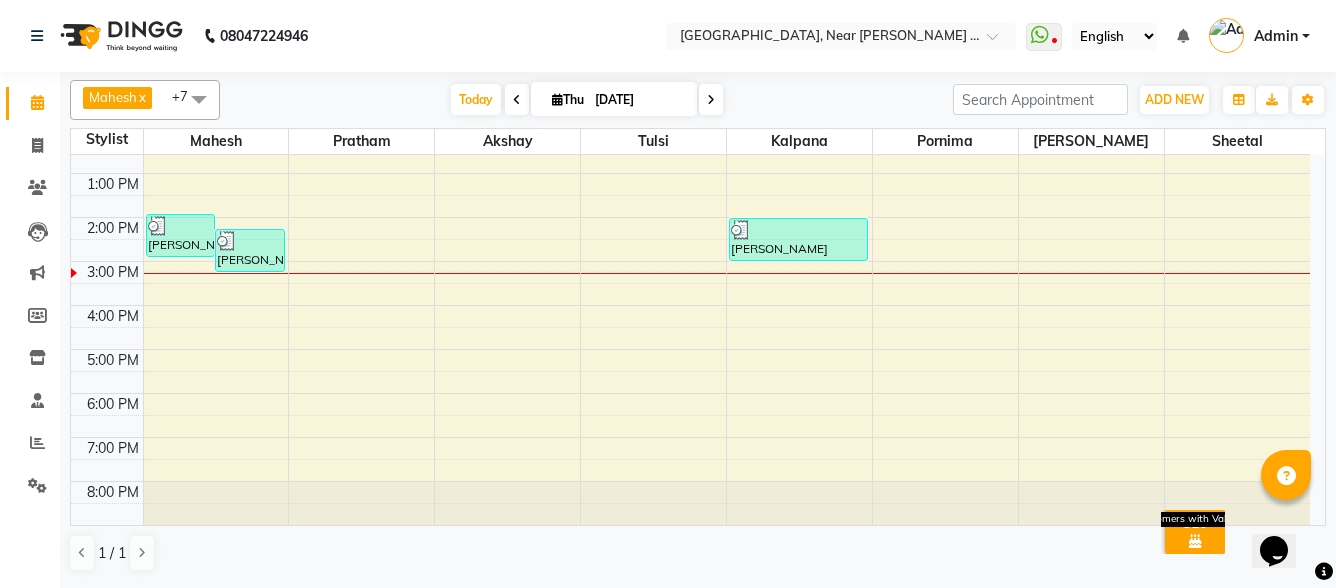 click at bounding box center (1195, 541) 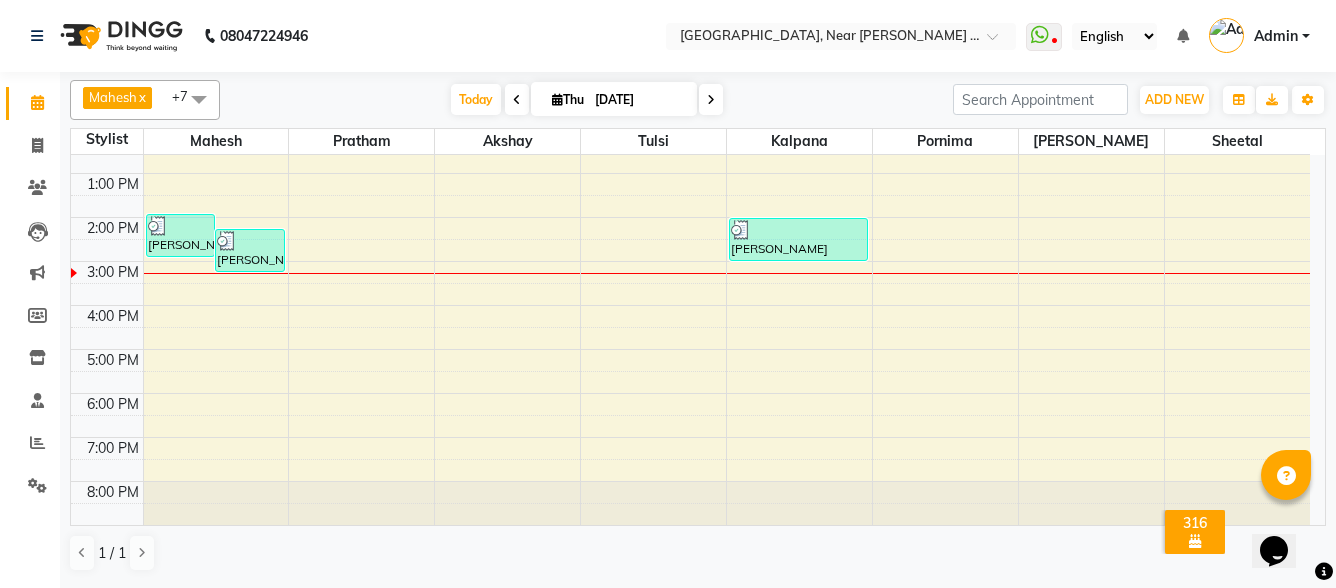 scroll, scrollTop: 0, scrollLeft: 45, axis: horizontal 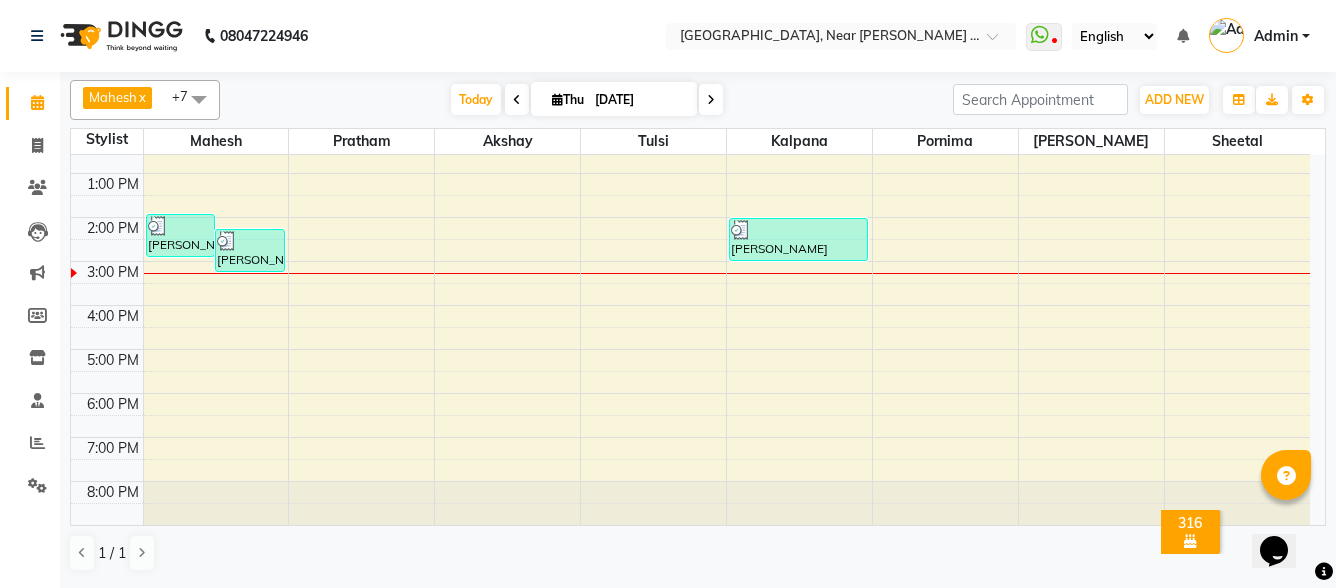 click 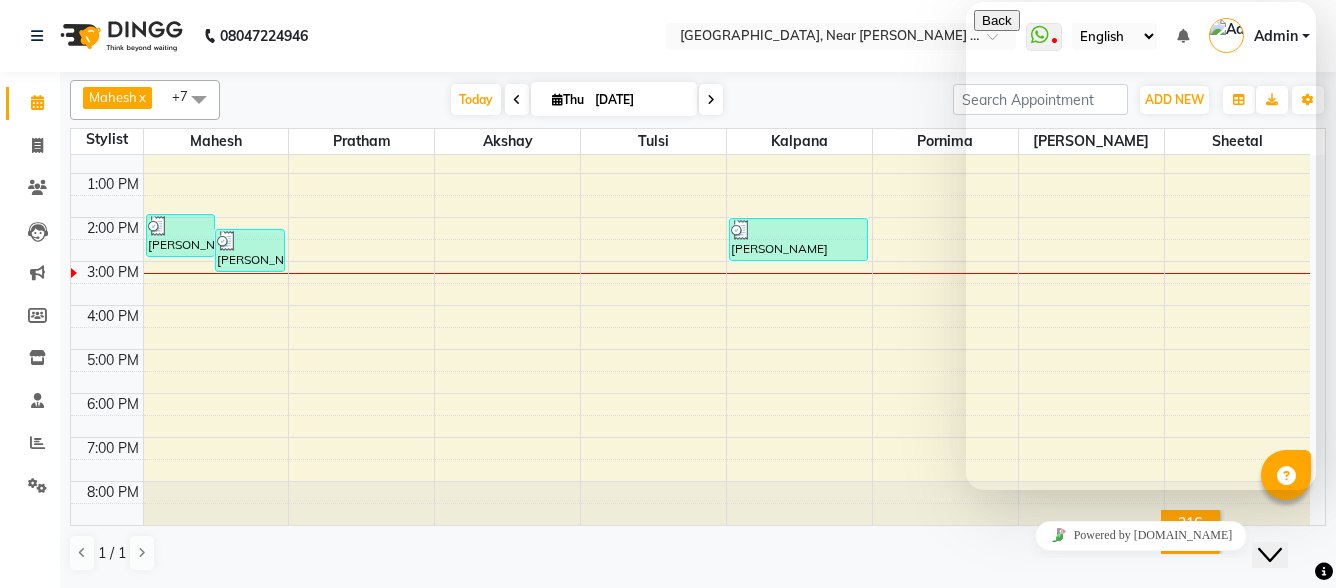 click on "8:00 AM 9:00 AM 10:00 AM 11:00 AM 12:00 PM 1:00 PM 2:00 PM 3:00 PM 4:00 PM 5:00 PM 6:00 PM 7:00 PM 8:00 PM     [PERSON_NAME] selghare, TK01, 01:55 PM-02:55 PM,  Basic Hair Cuts     [PERSON_NAME] selghare, TK03, 02:15 PM-03:15 PM, Global Fashion Colour -  2-Inches     [PERSON_NAME] selghare, TK02, 02:00 PM-03:00 PM, Facial  -   Water [PERSON_NAME]" at bounding box center [690, 239] 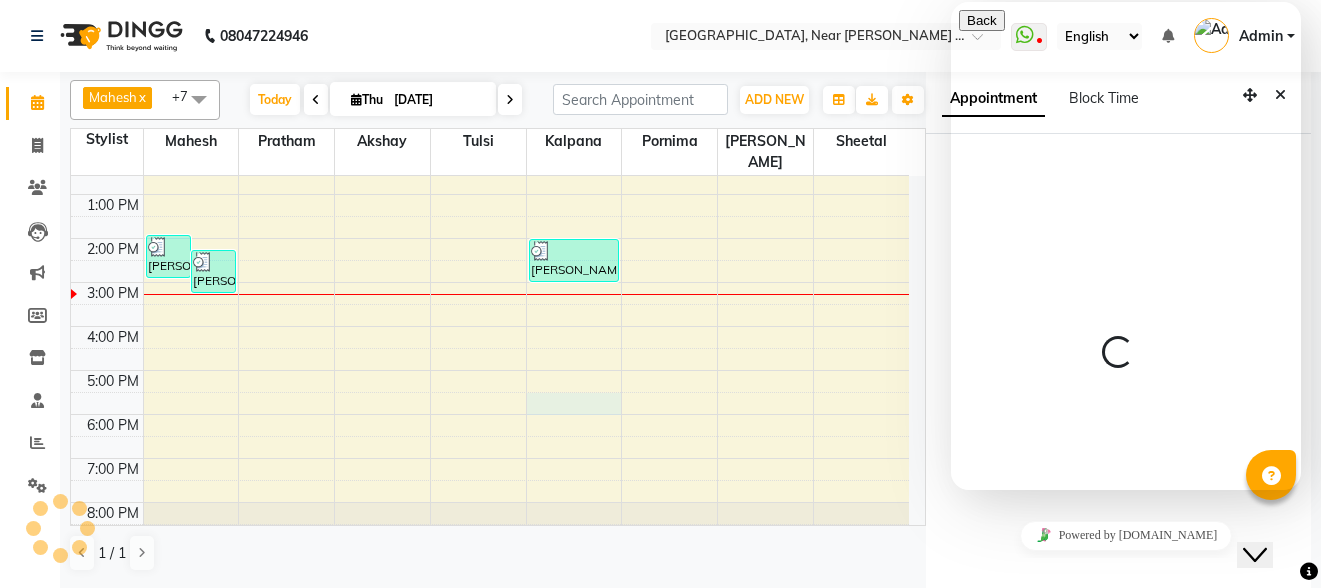scroll, scrollTop: 5, scrollLeft: 0, axis: vertical 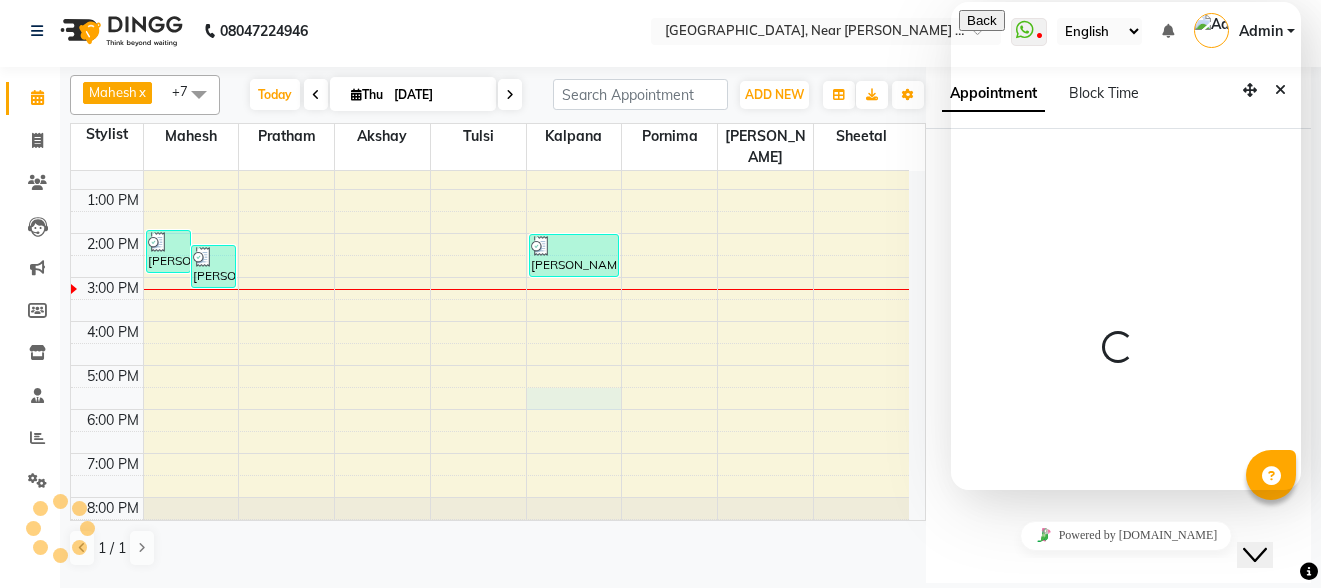 select on "1050" 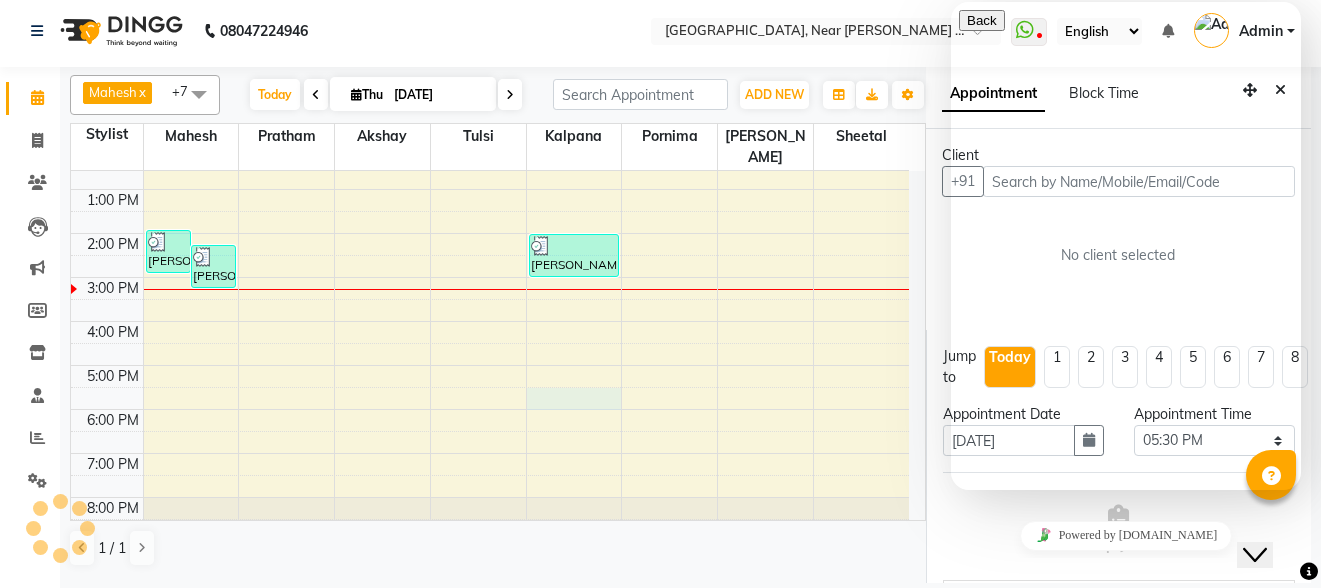 click on "Close Chat This icon closes the chat window." 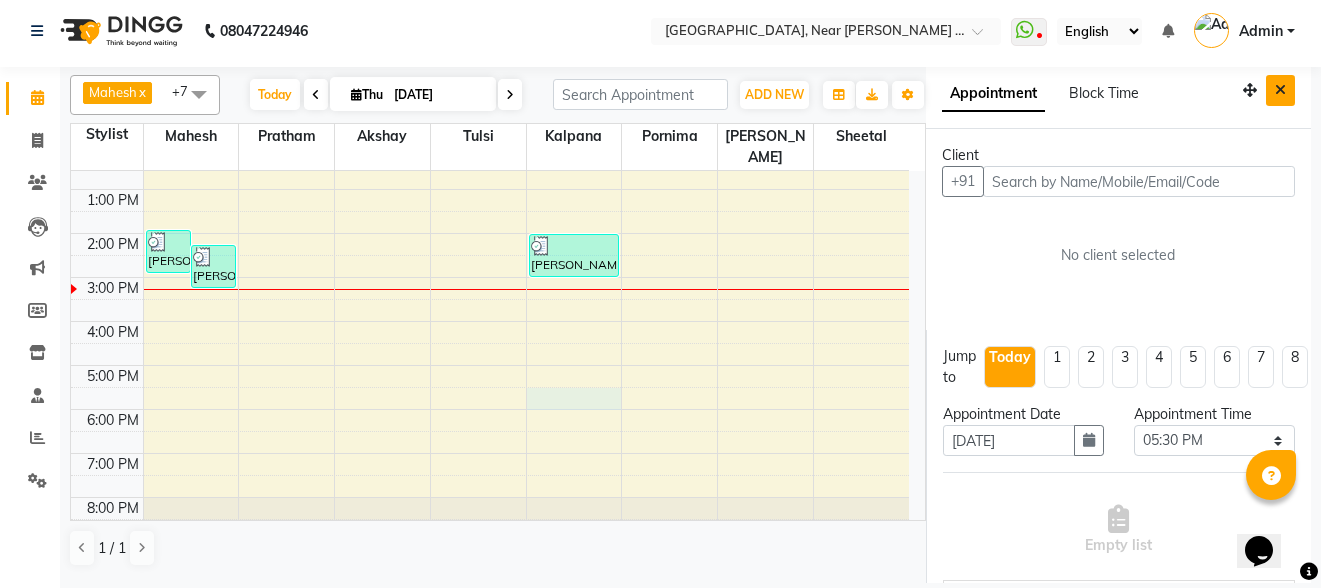 click at bounding box center (1280, 90) 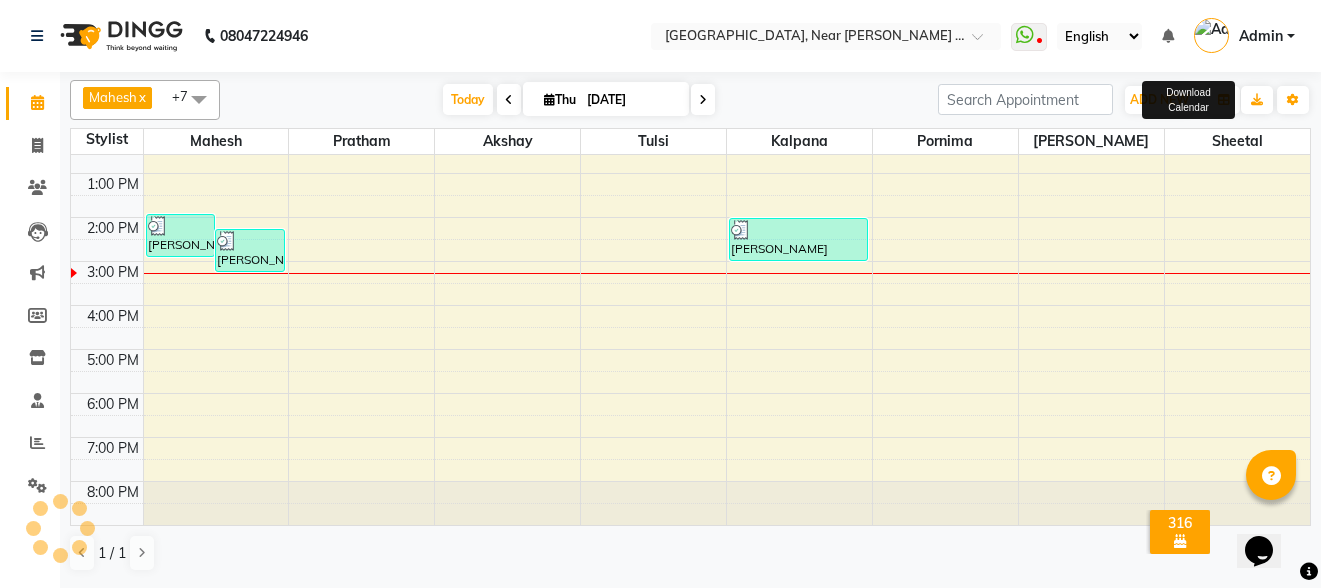 scroll, scrollTop: 0, scrollLeft: 0, axis: both 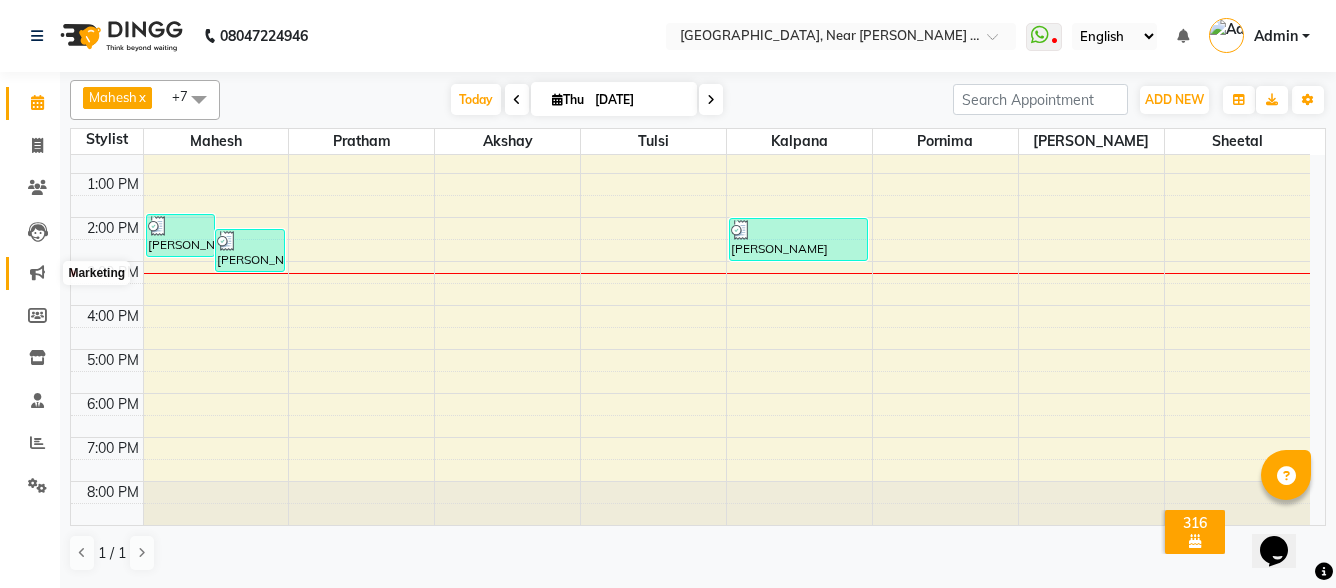 click 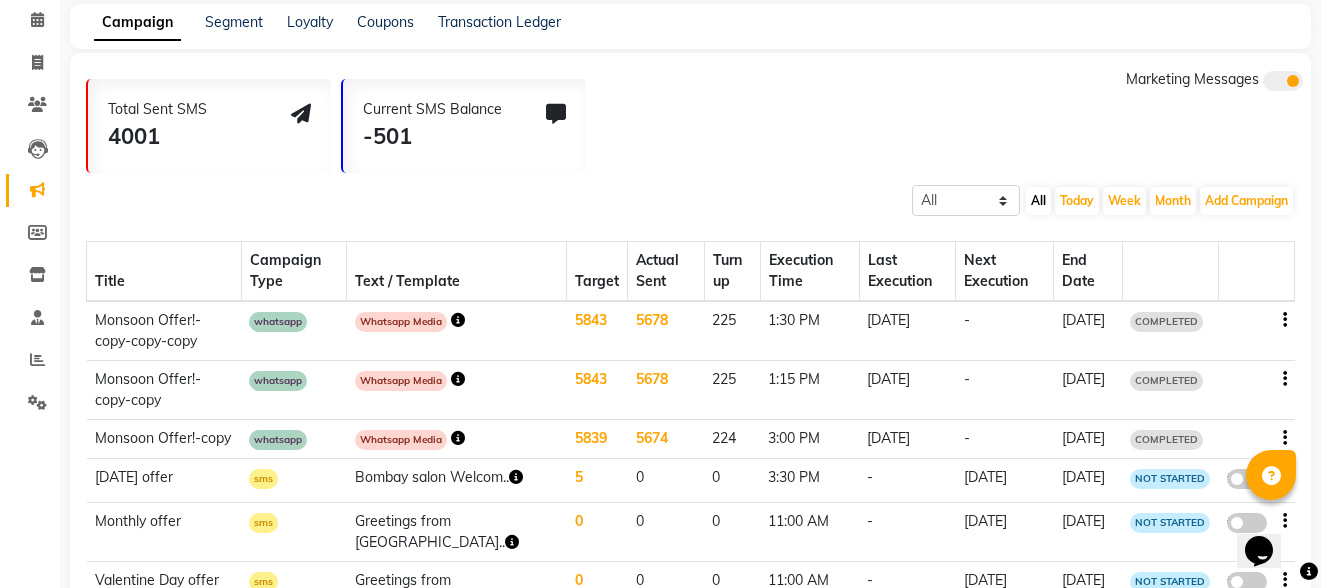 scroll, scrollTop: 18, scrollLeft: 0, axis: vertical 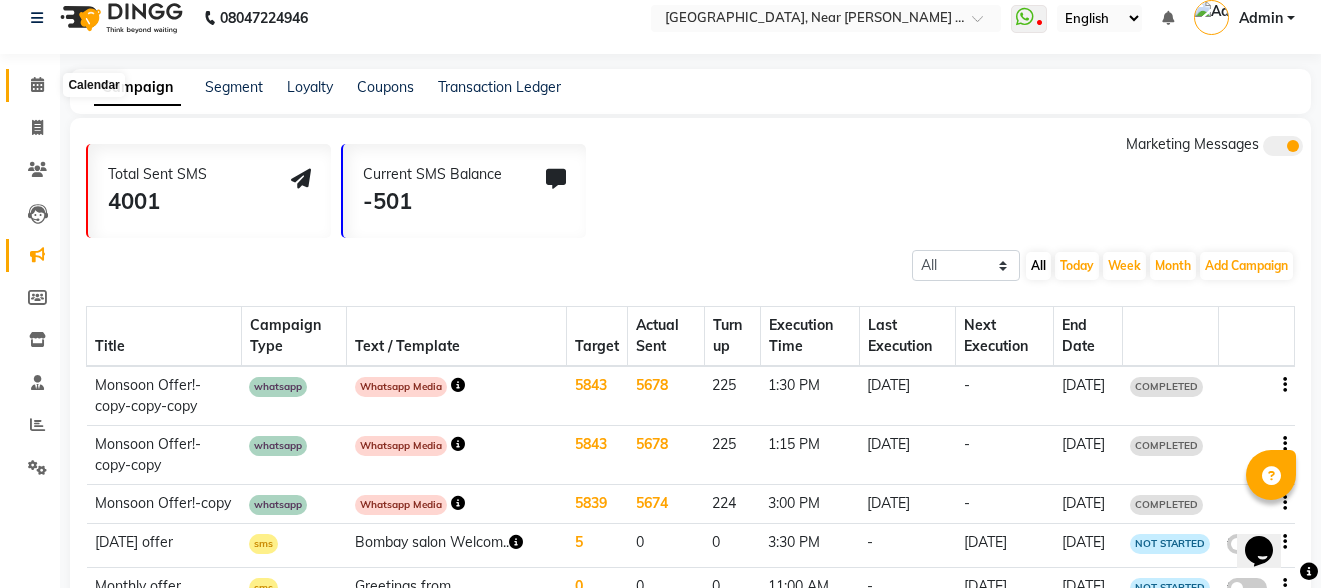 click 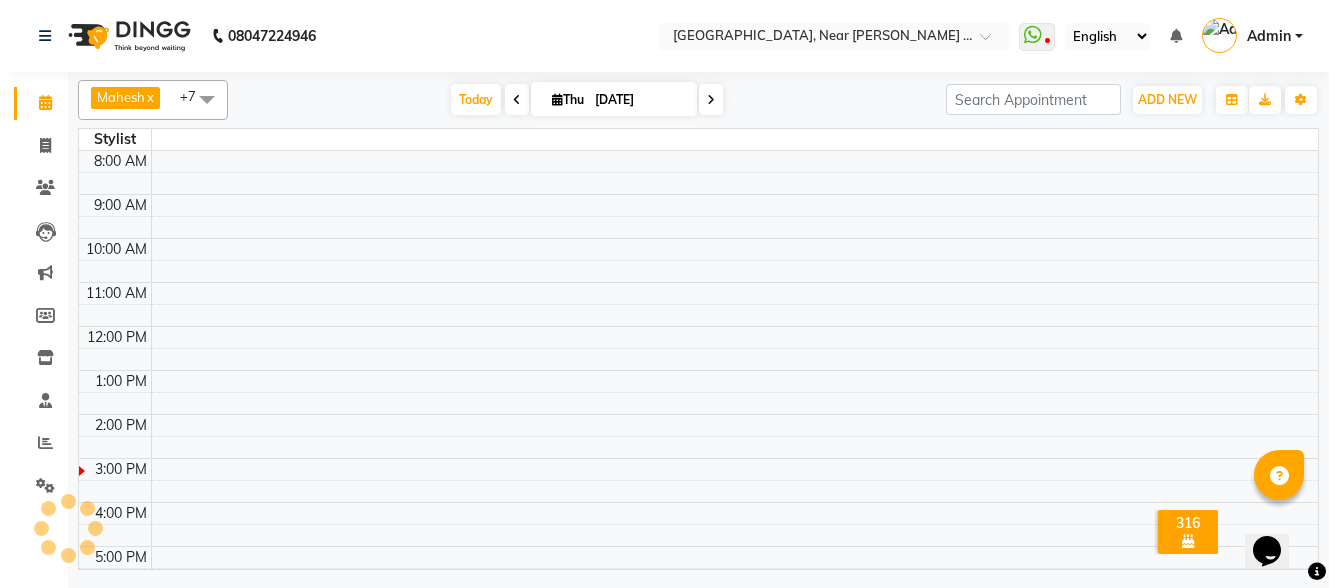 scroll, scrollTop: 0, scrollLeft: 0, axis: both 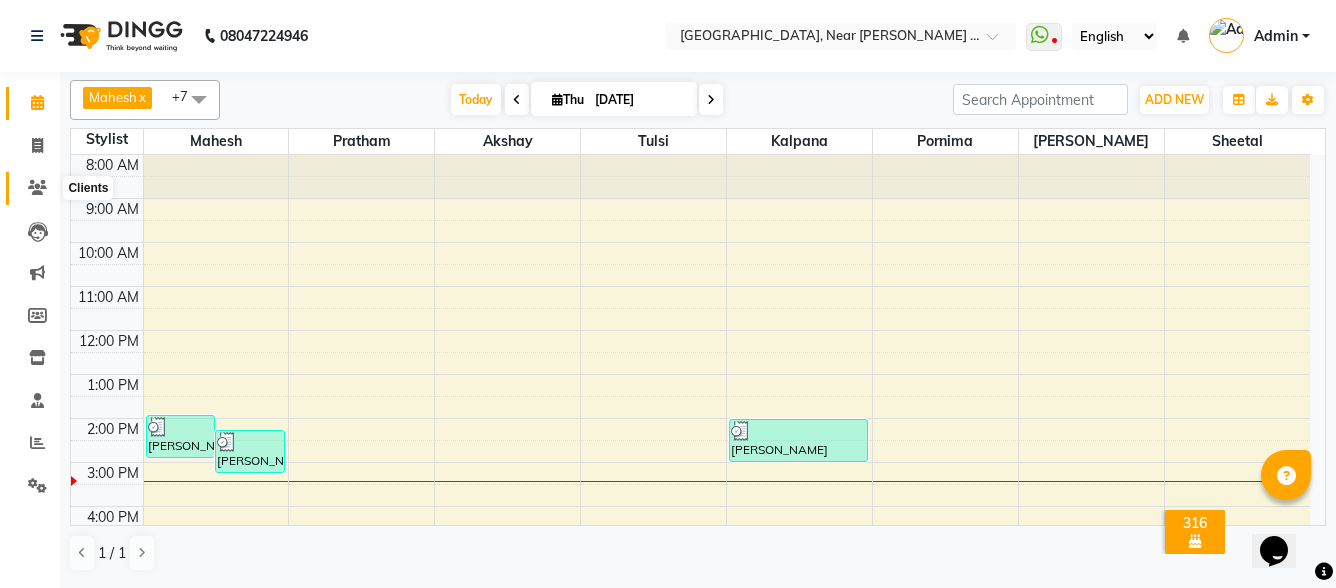 click 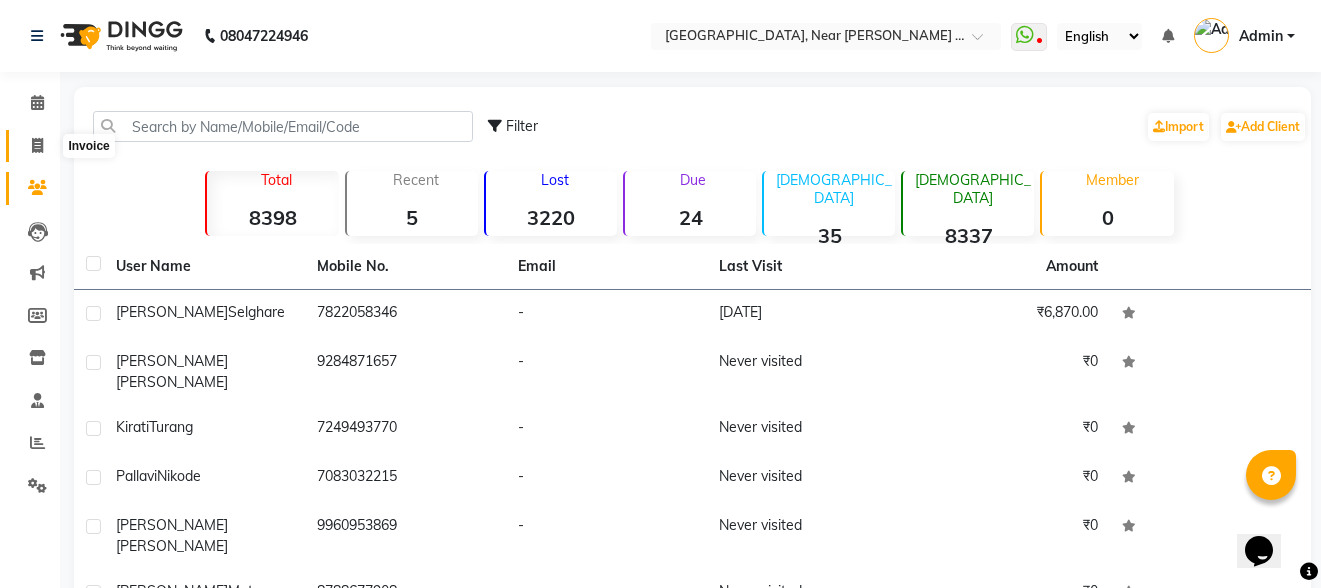 click 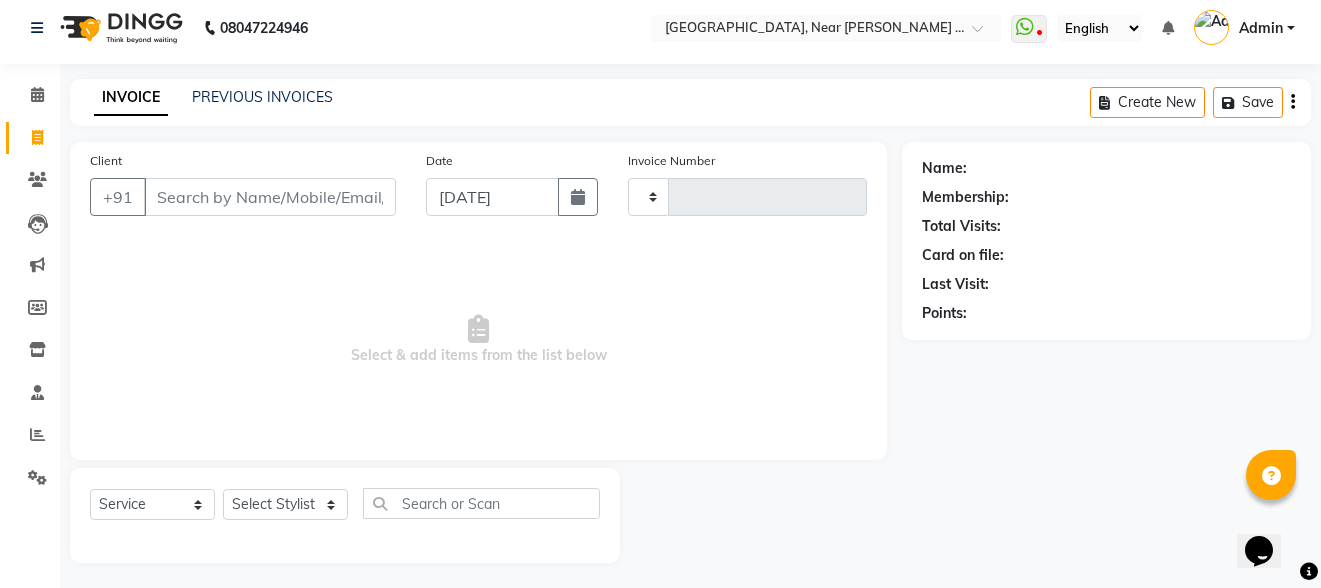 type on "0015" 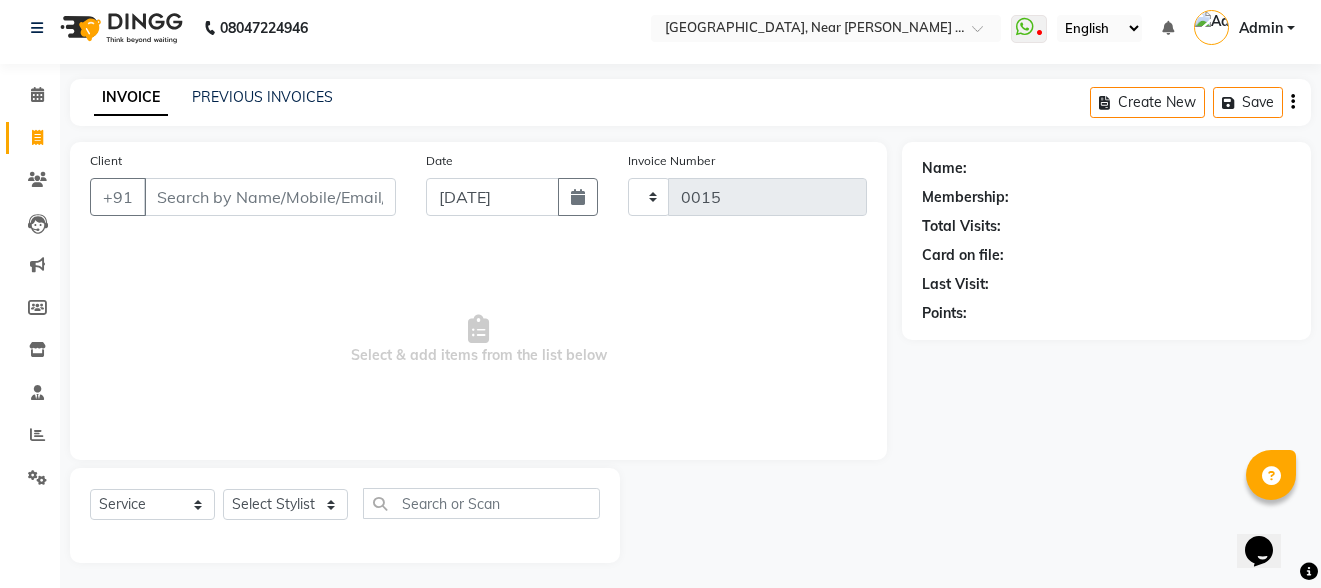 select on "5103" 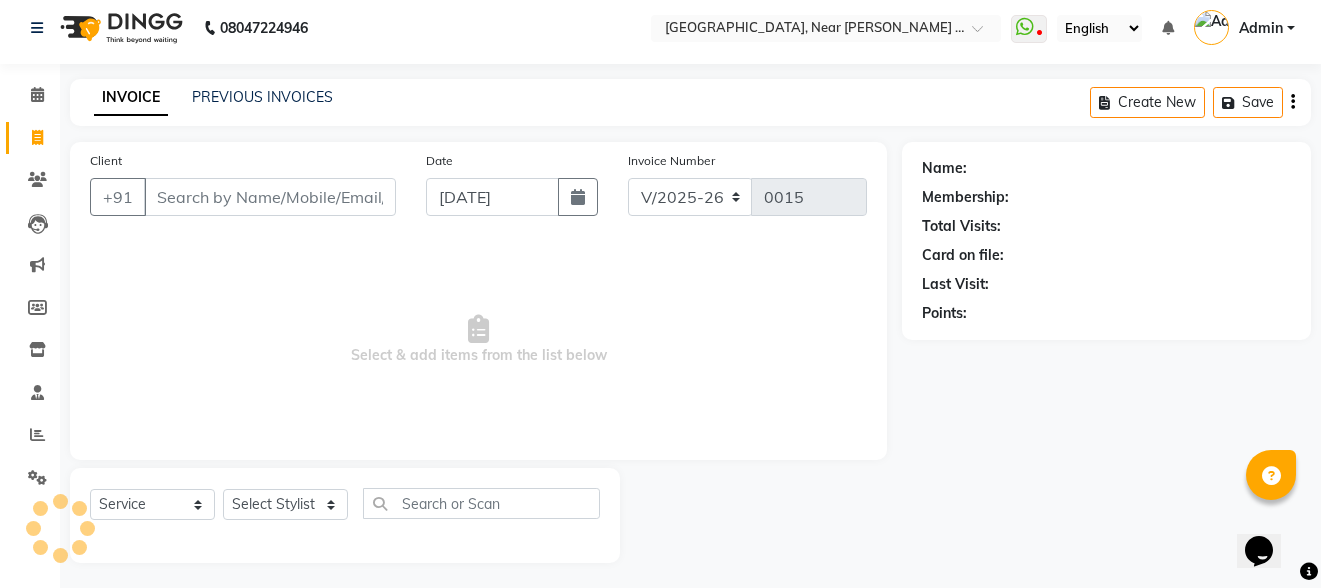 scroll, scrollTop: 13, scrollLeft: 0, axis: vertical 